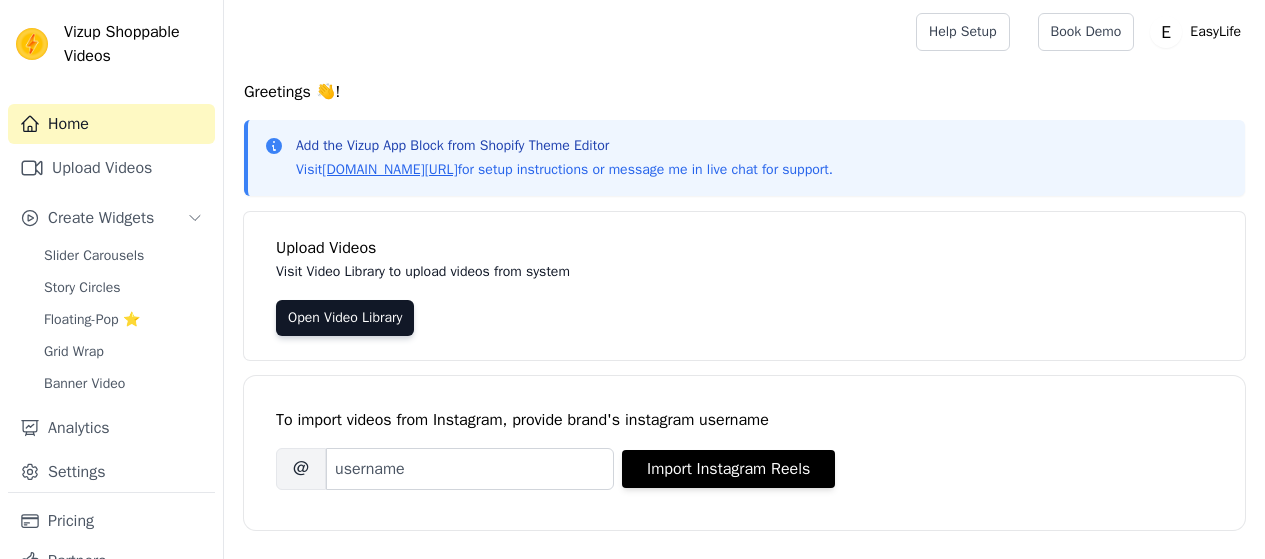 scroll, scrollTop: 0, scrollLeft: 0, axis: both 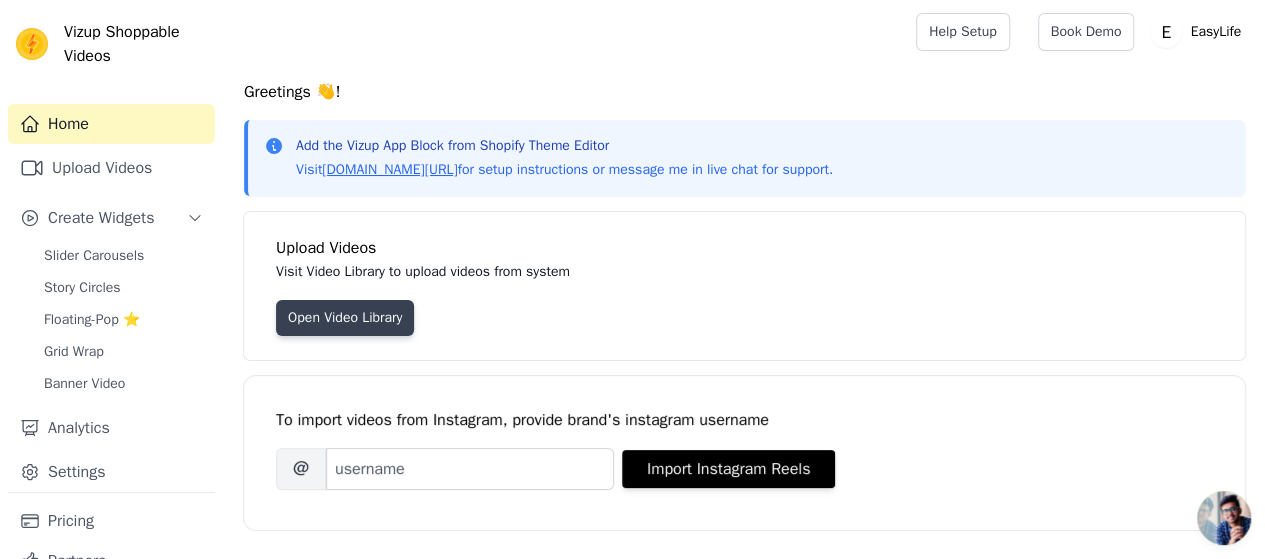 click on "Open Video Library" at bounding box center [345, 318] 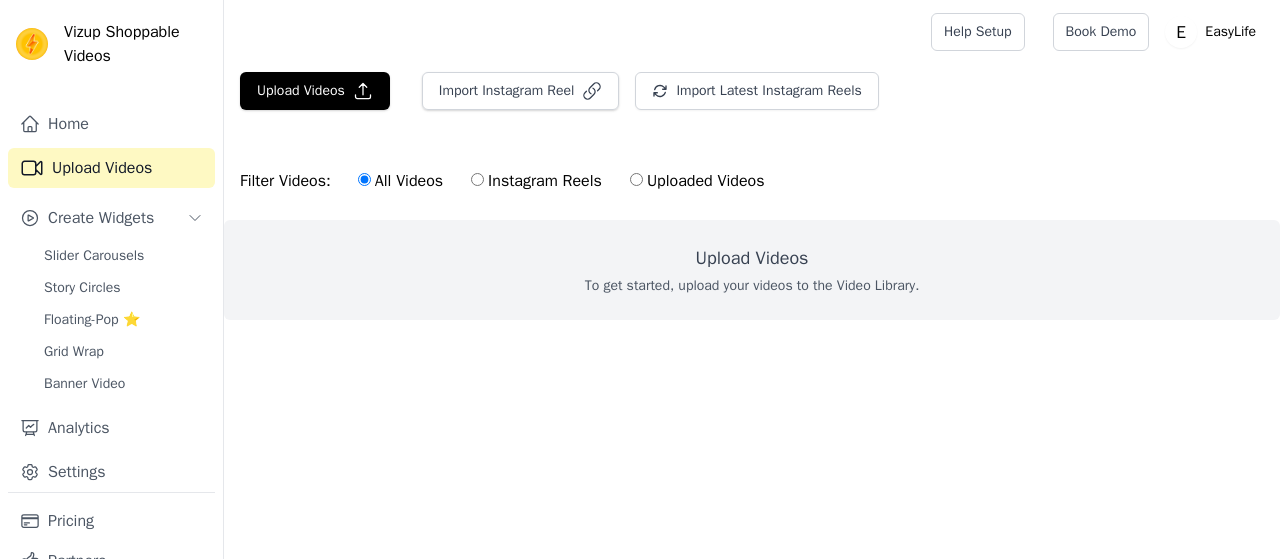 scroll, scrollTop: 0, scrollLeft: 0, axis: both 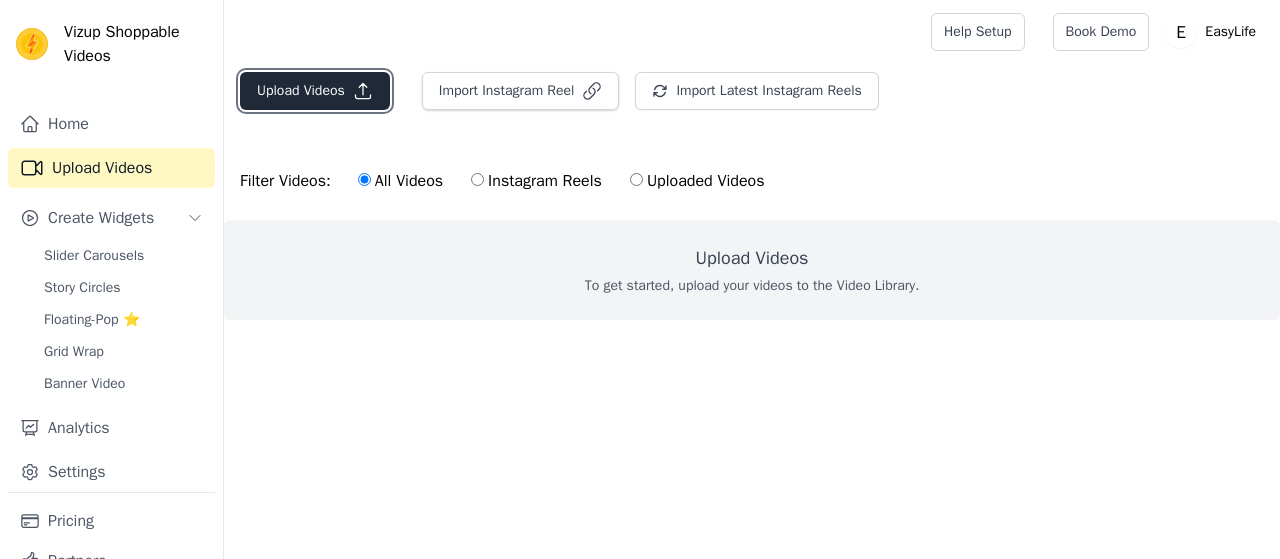 click 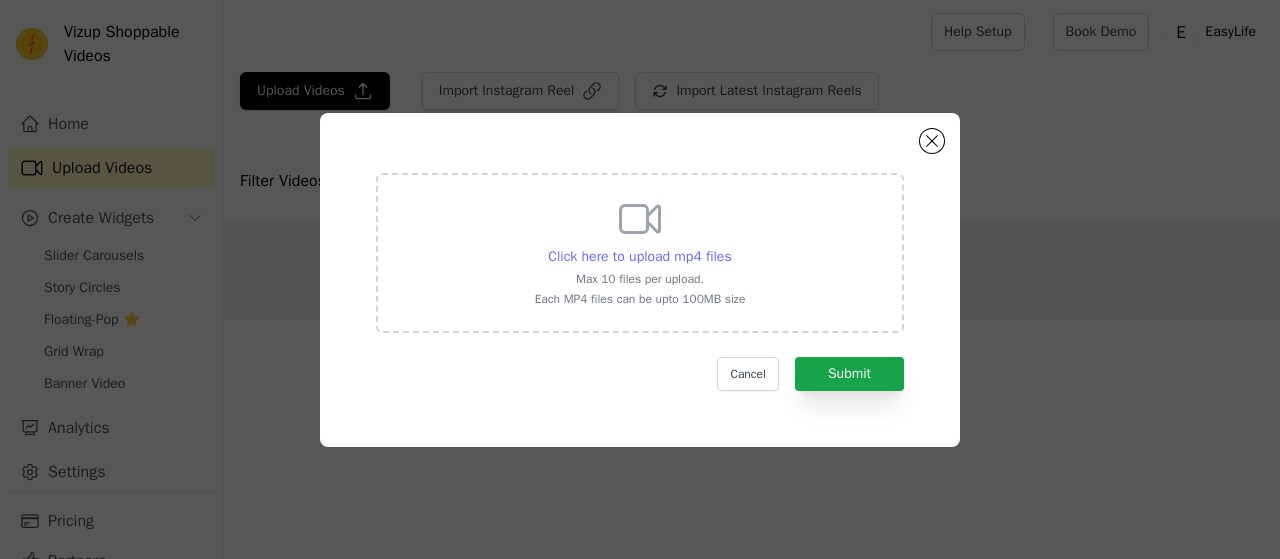 click on "Click here to upload mp4 files" at bounding box center (639, 256) 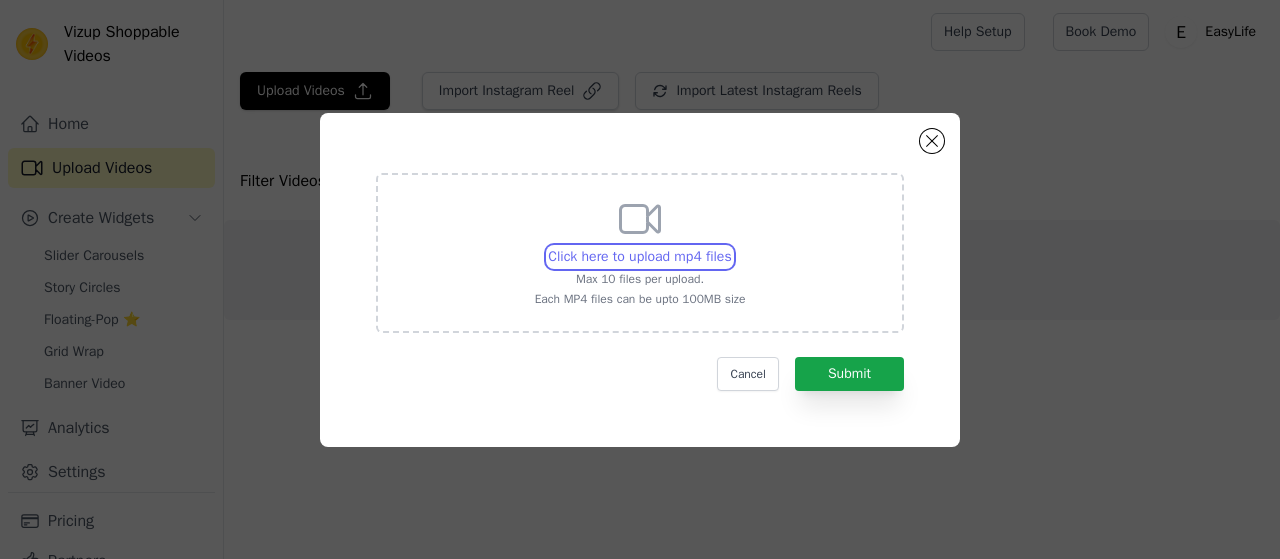 click on "Click here to upload mp4 files     Max 10 files per upload.   Each MP4 files can be upto 100MB size" at bounding box center (731, 246) 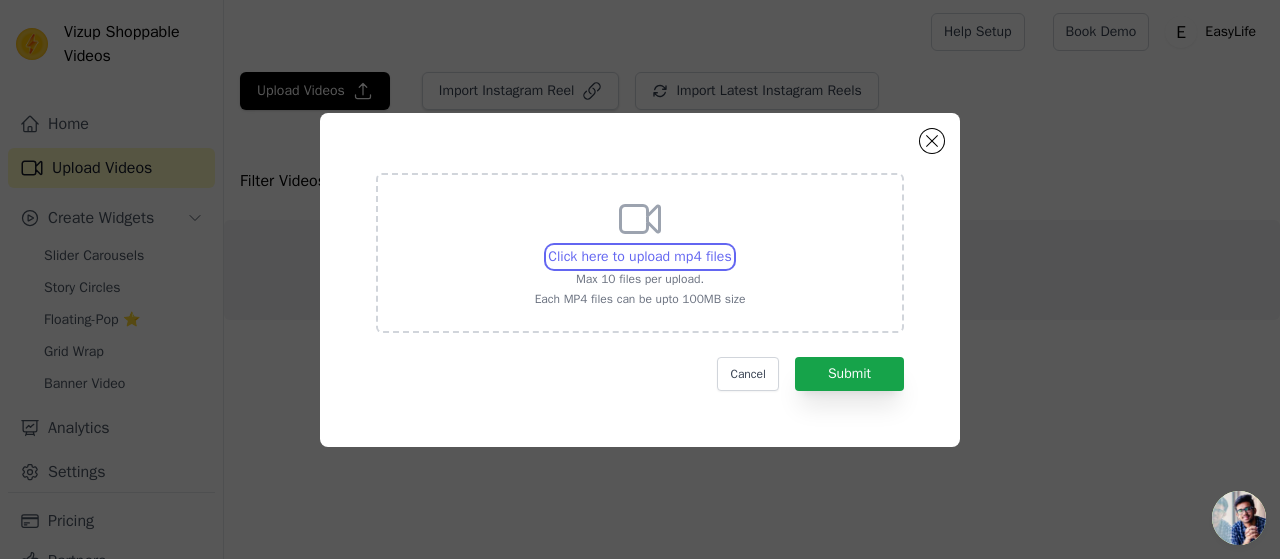 type on "C:\fakepath\snaptik_7518410197405125901.mp4" 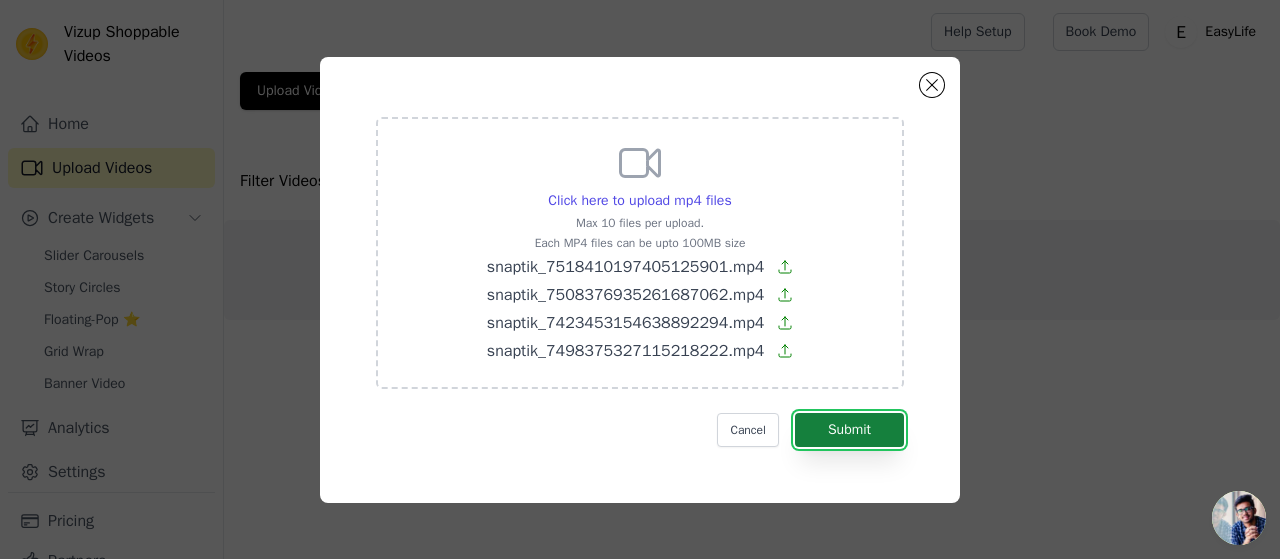 click on "Submit" at bounding box center (849, 430) 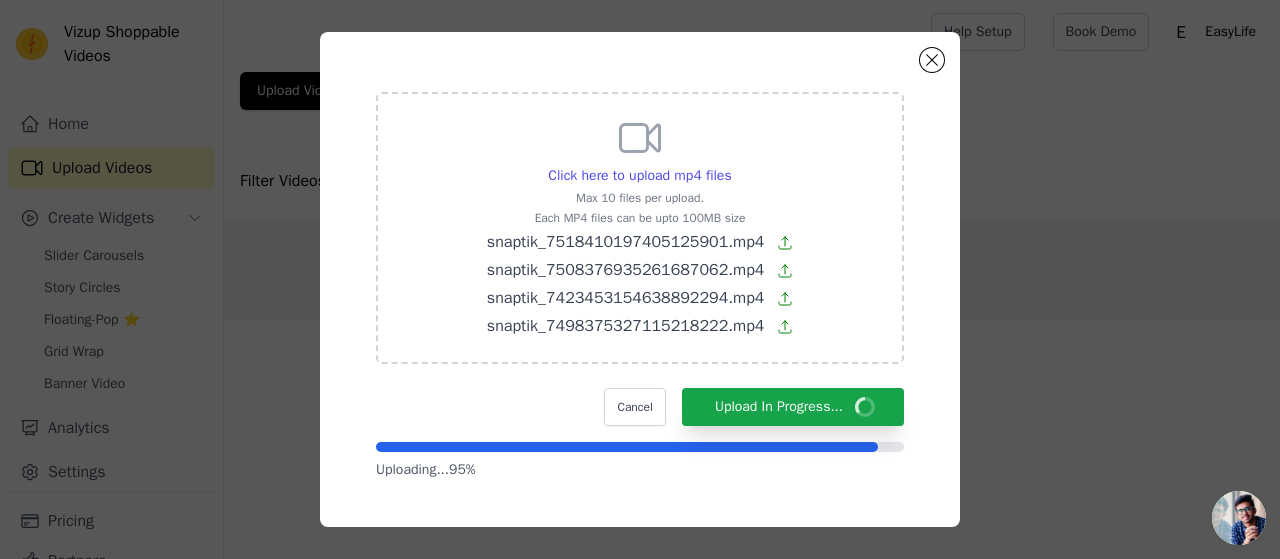 scroll, scrollTop: 8, scrollLeft: 0, axis: vertical 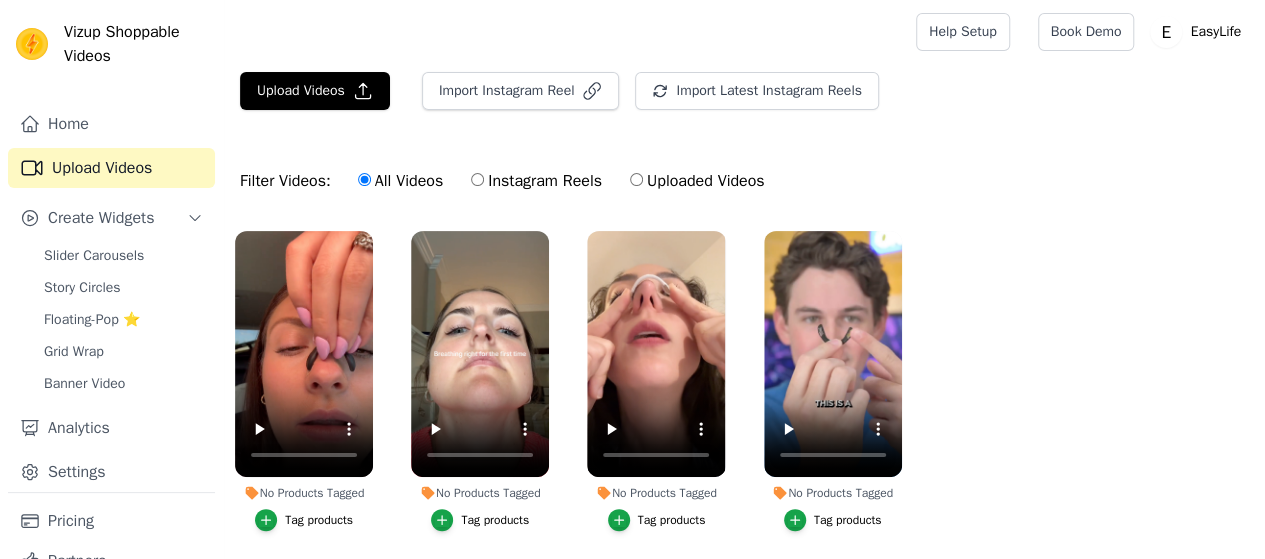 click on "Tag products" at bounding box center (848, 520) 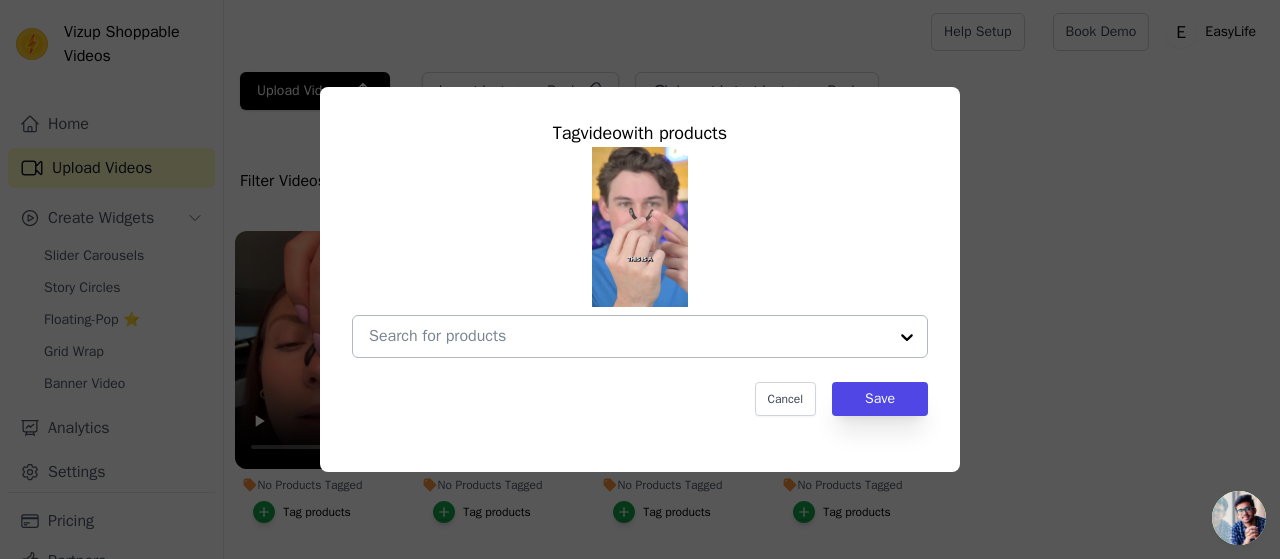 click at bounding box center (907, 336) 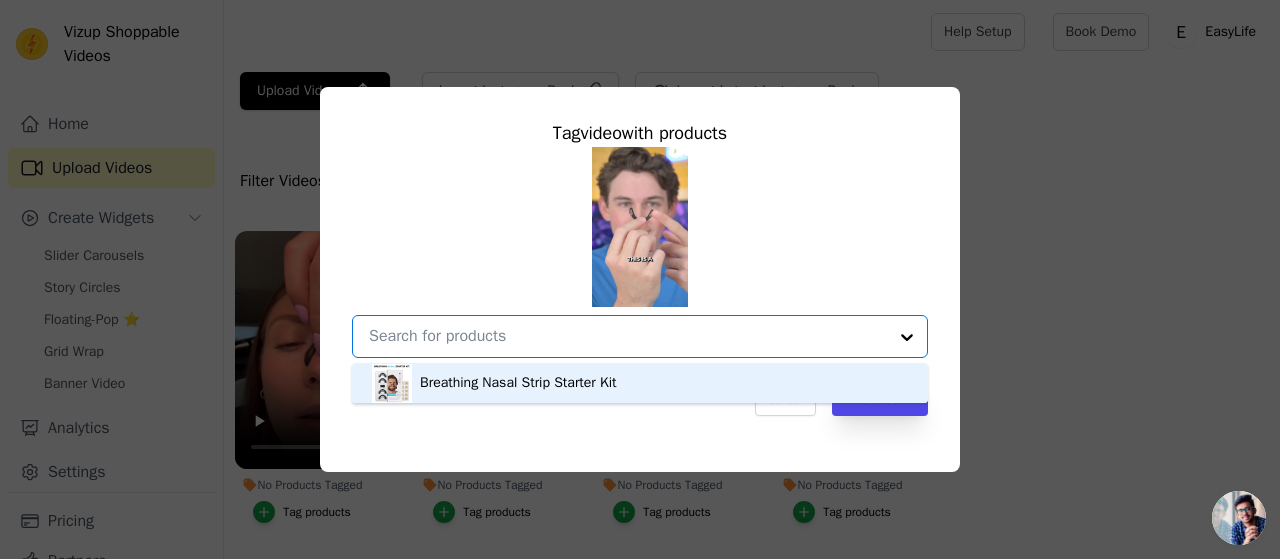 click on "Breathing Nasal Strip Starter Kit" at bounding box center (640, 383) 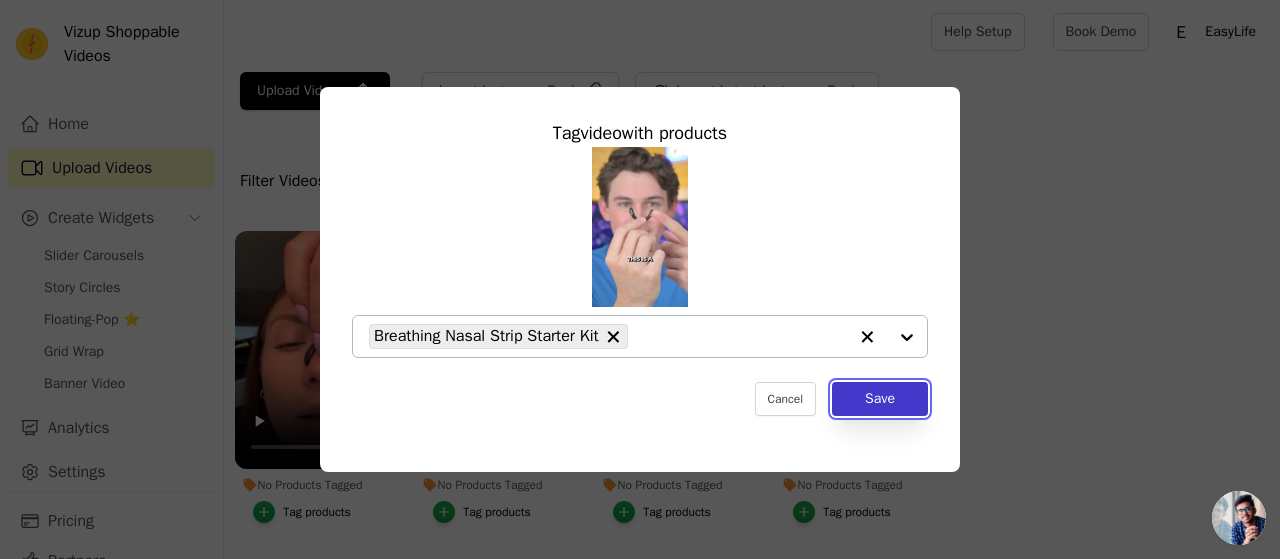 click on "Save" at bounding box center [880, 399] 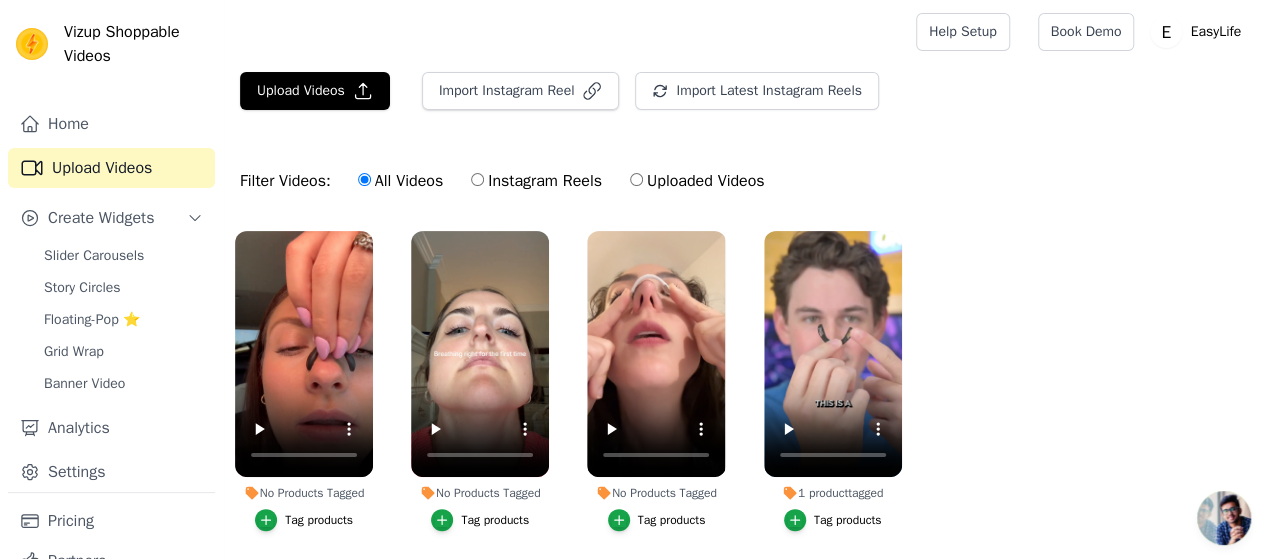 click on "Tag products" at bounding box center [672, 520] 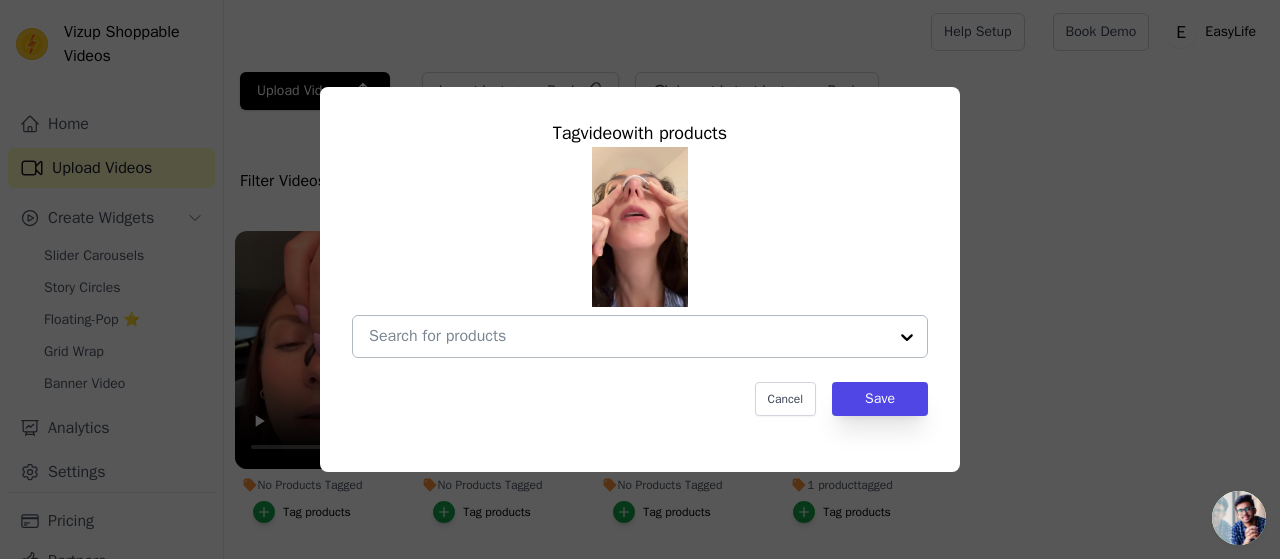 click at bounding box center [628, 336] 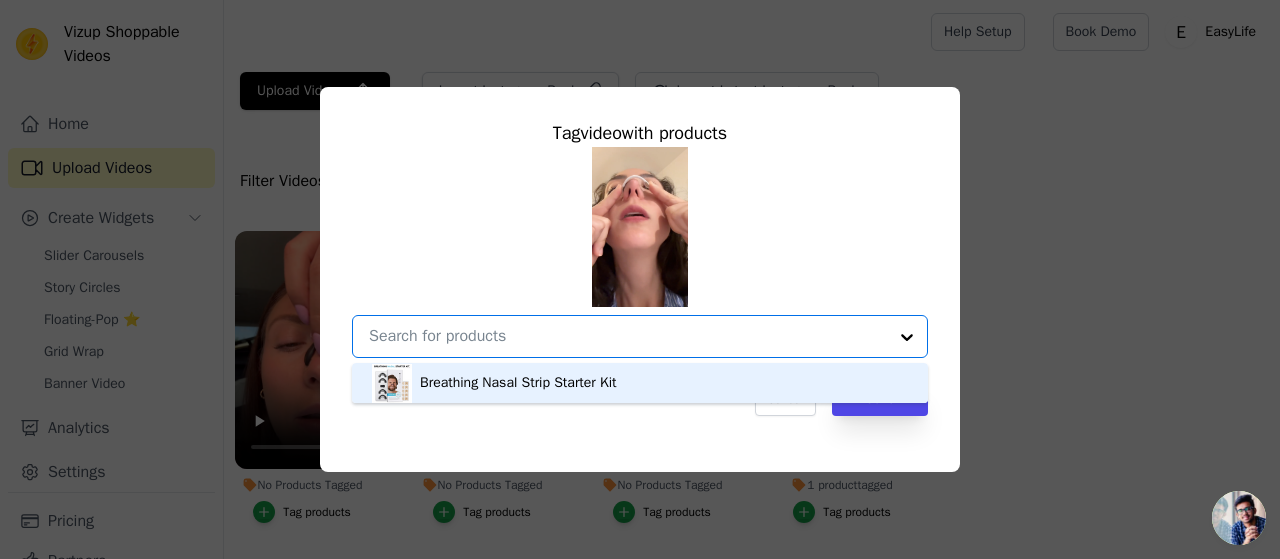 click on "Breathing Nasal Strip Starter Kit" at bounding box center [640, 383] 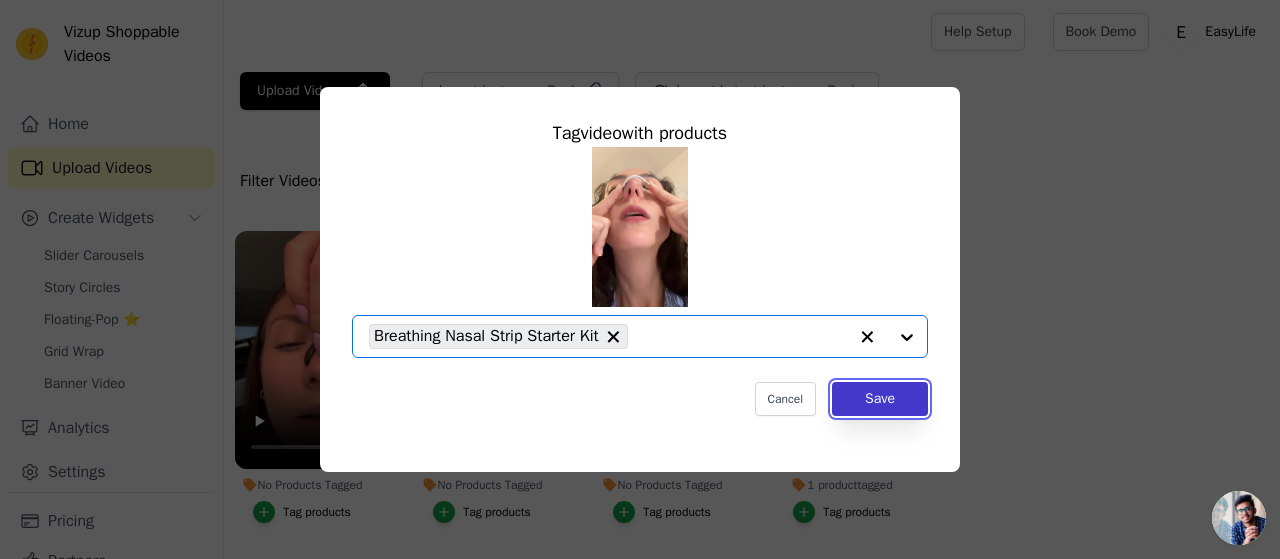 click on "Save" at bounding box center [880, 399] 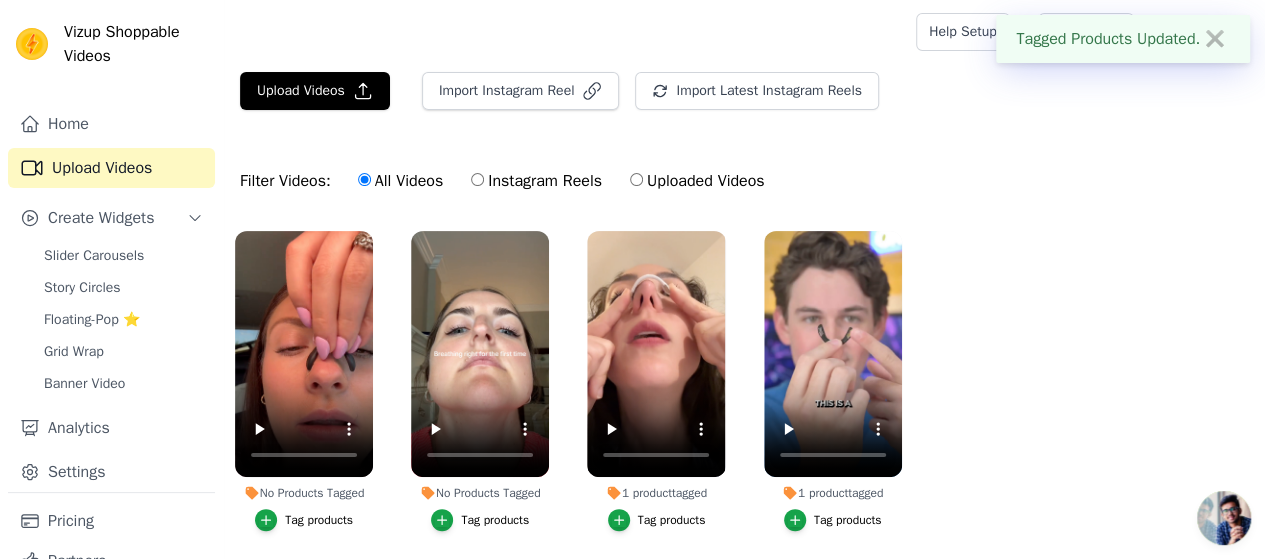 click on "Tag products" at bounding box center [495, 520] 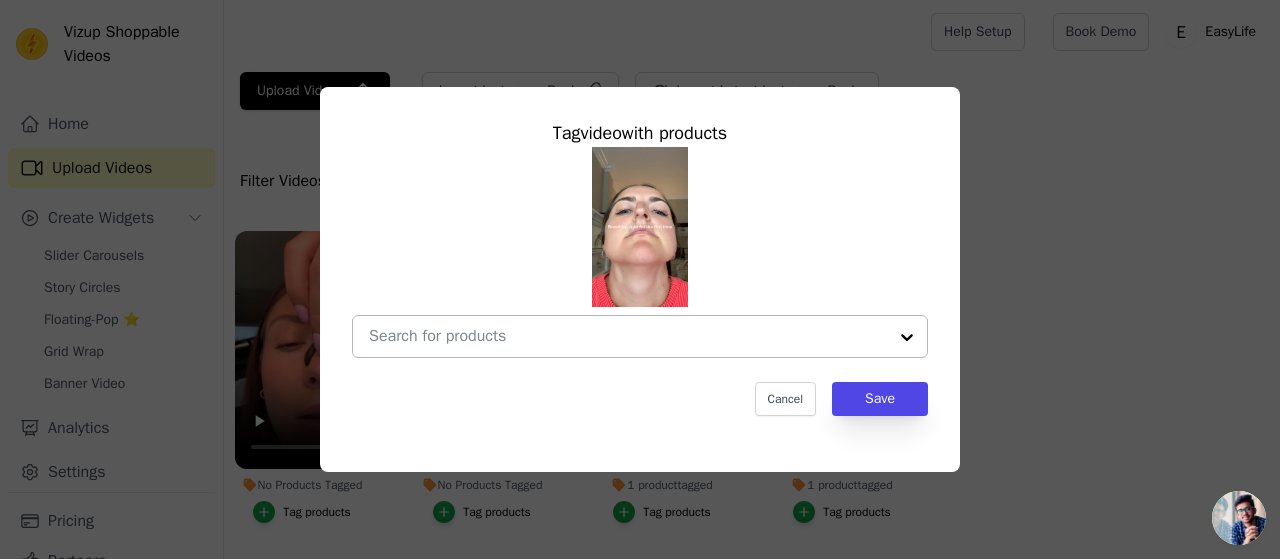 click at bounding box center (628, 336) 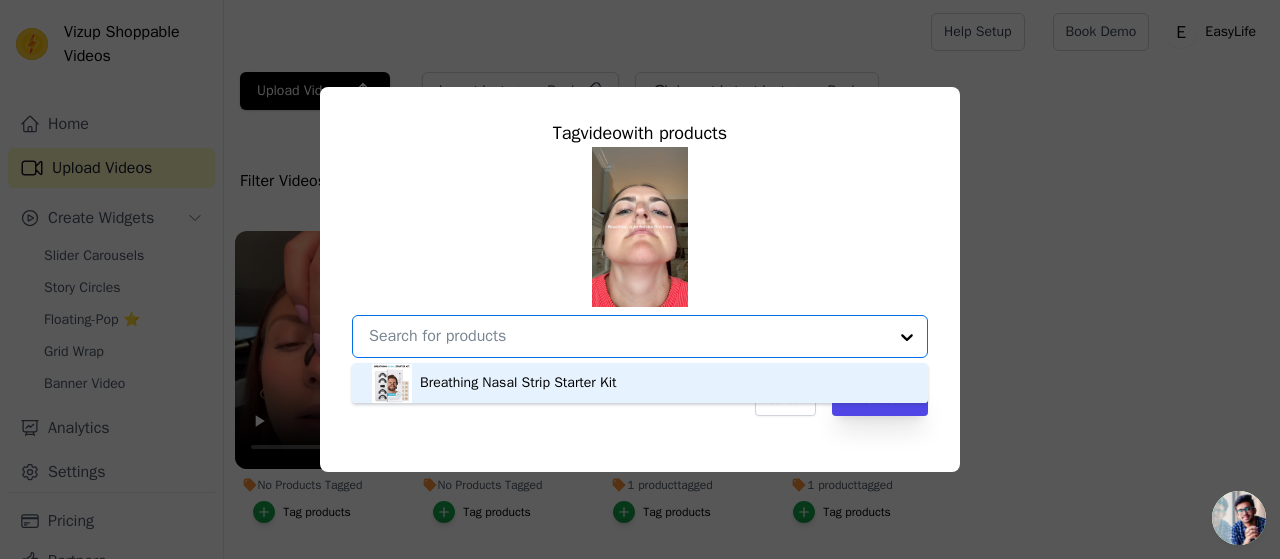 click on "Breathing Nasal Strip Starter Kit" at bounding box center (640, 383) 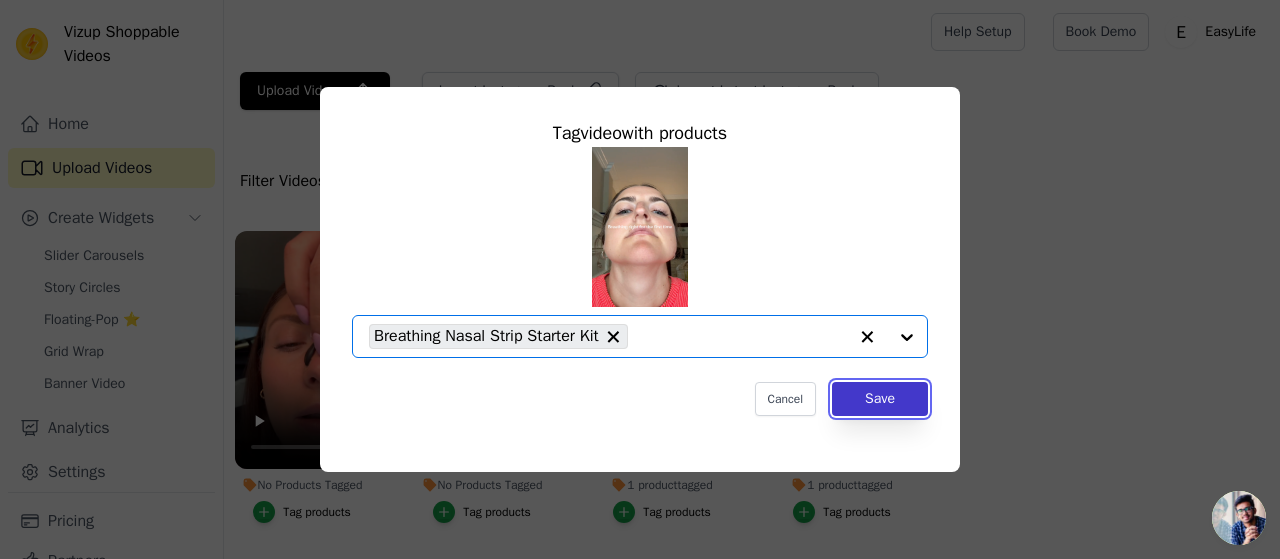 click on "Save" at bounding box center [880, 399] 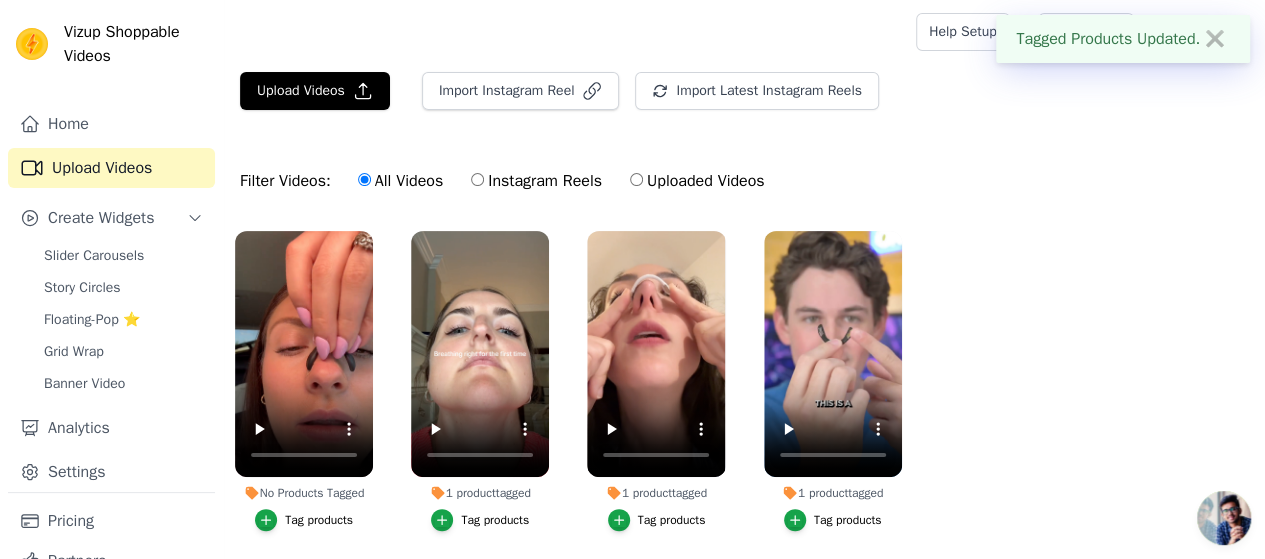 click on "Tag products" at bounding box center [319, 520] 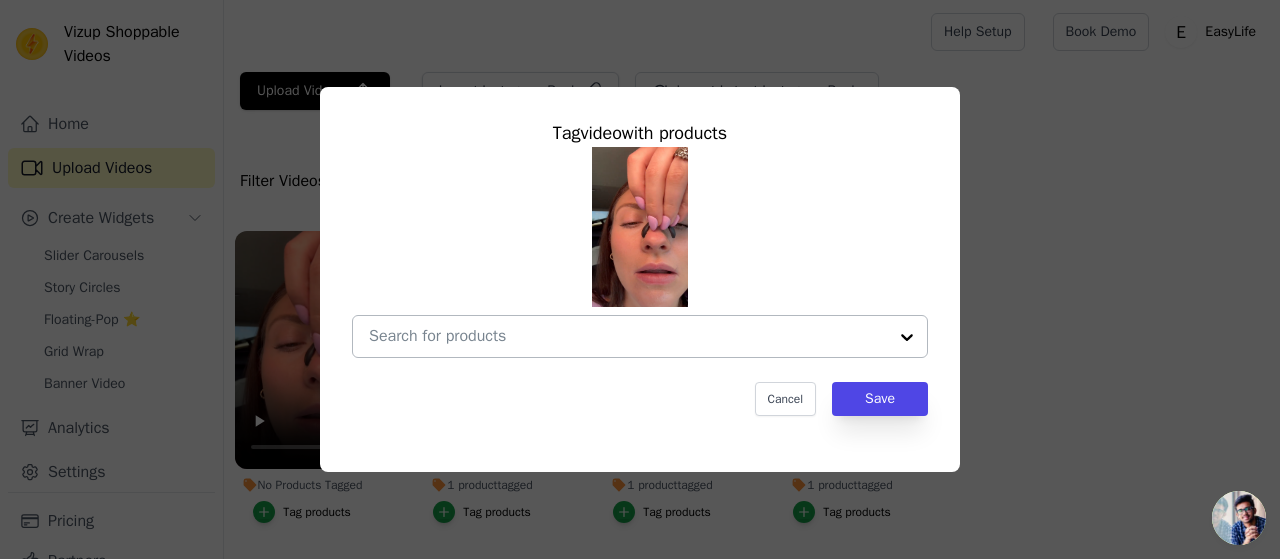 click at bounding box center (907, 336) 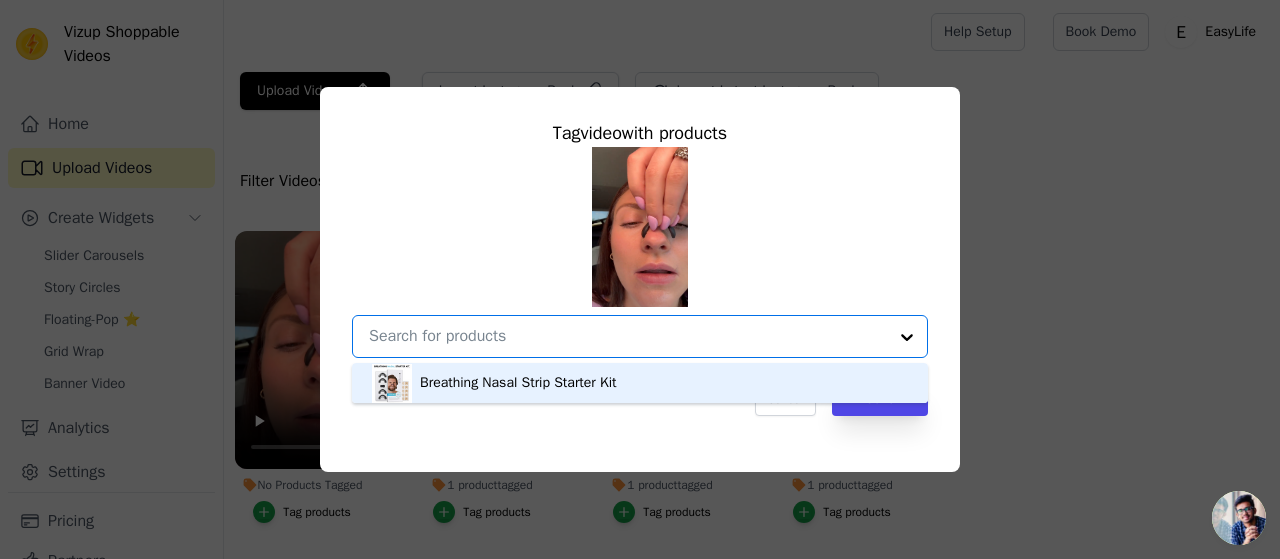 click on "Breathing Nasal Strip Starter Kit" at bounding box center [640, 383] 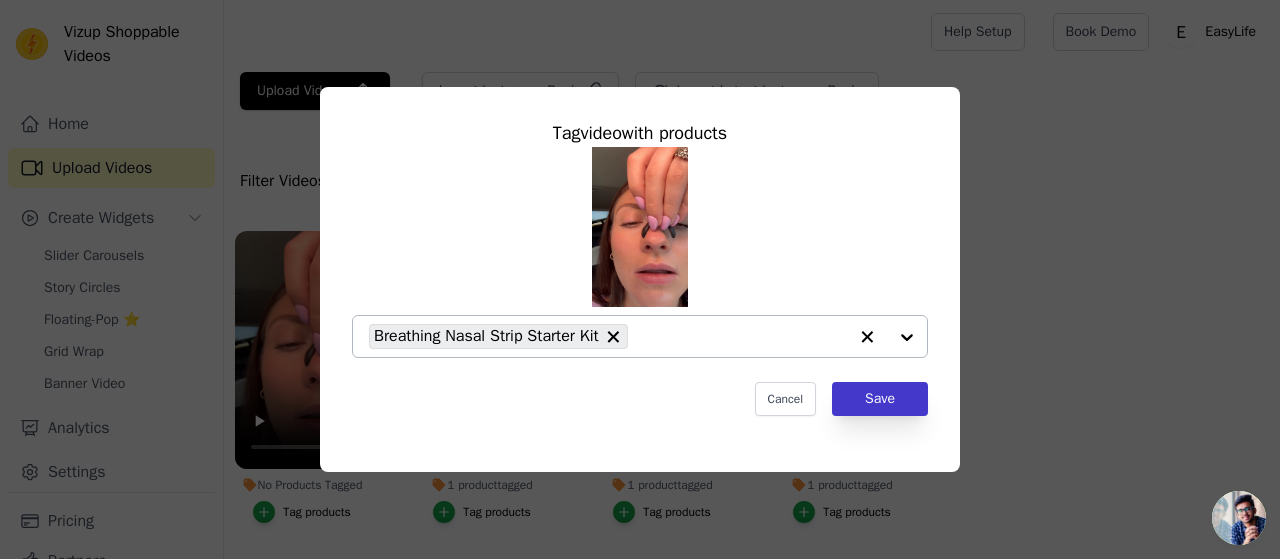 click on "Tag  video  with products           Breathing Nasal Strip Starter Kit                   Cancel   Save" at bounding box center [640, 267] 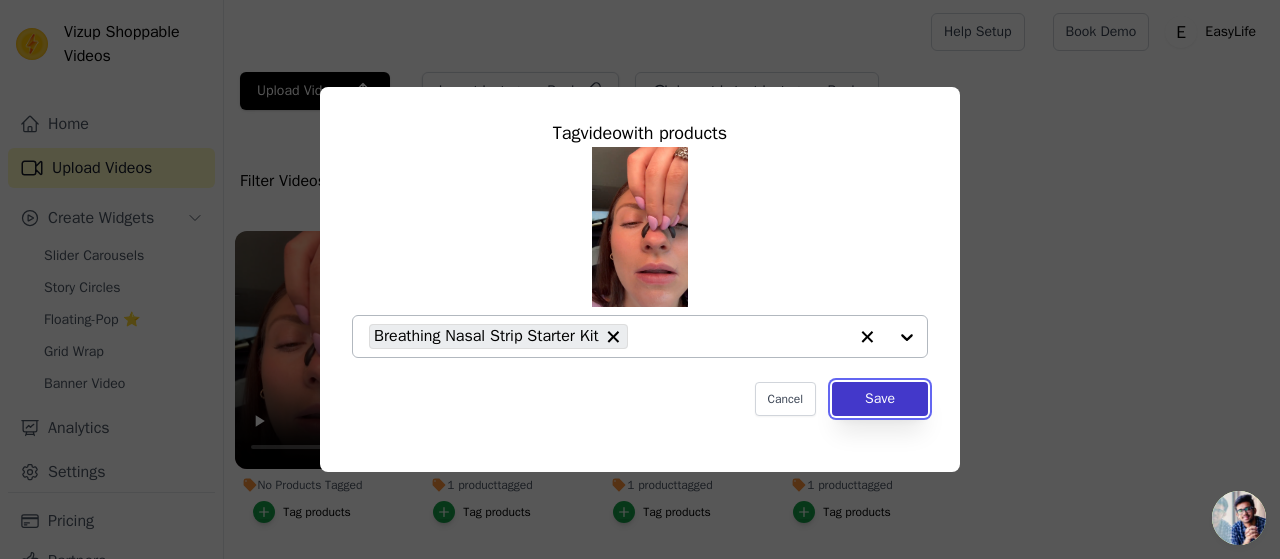 click on "Save" at bounding box center (880, 399) 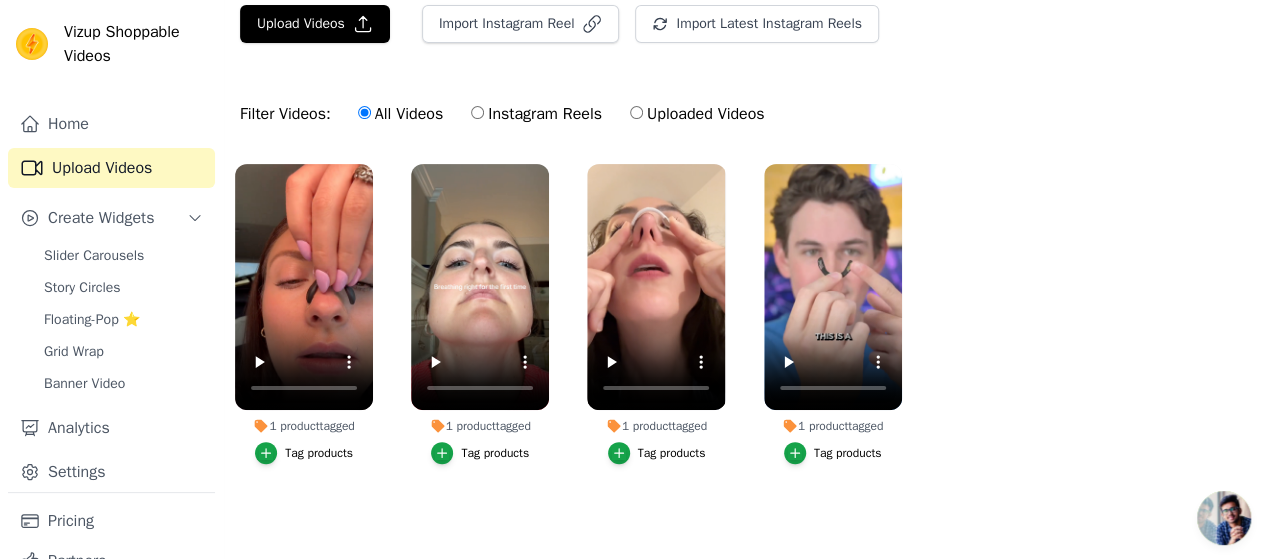 scroll, scrollTop: 0, scrollLeft: 0, axis: both 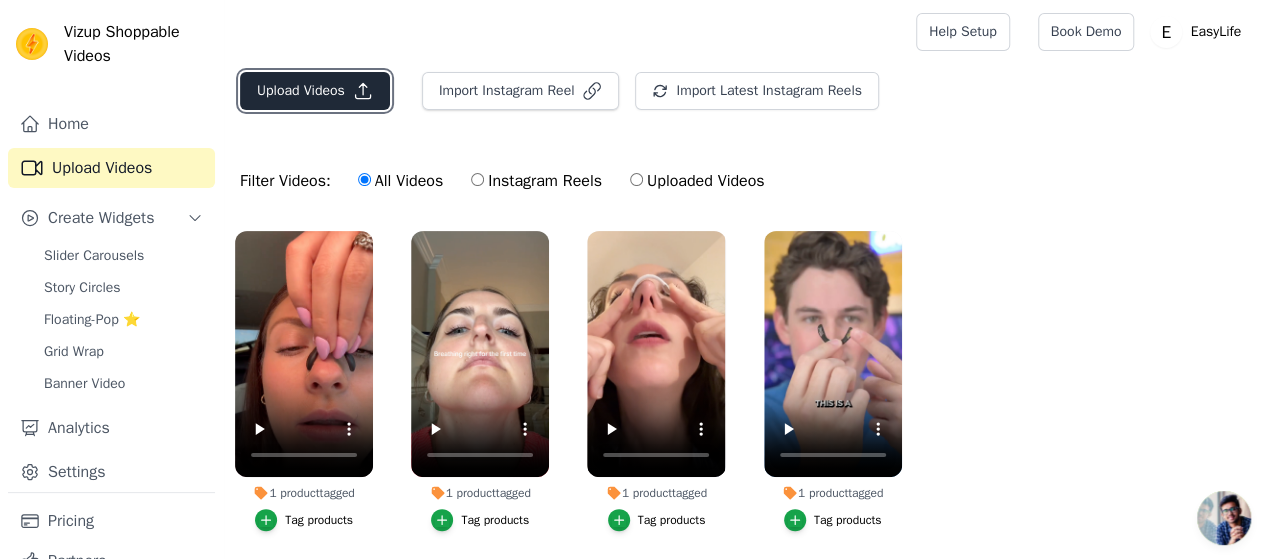 click on "Upload Videos" at bounding box center (315, 91) 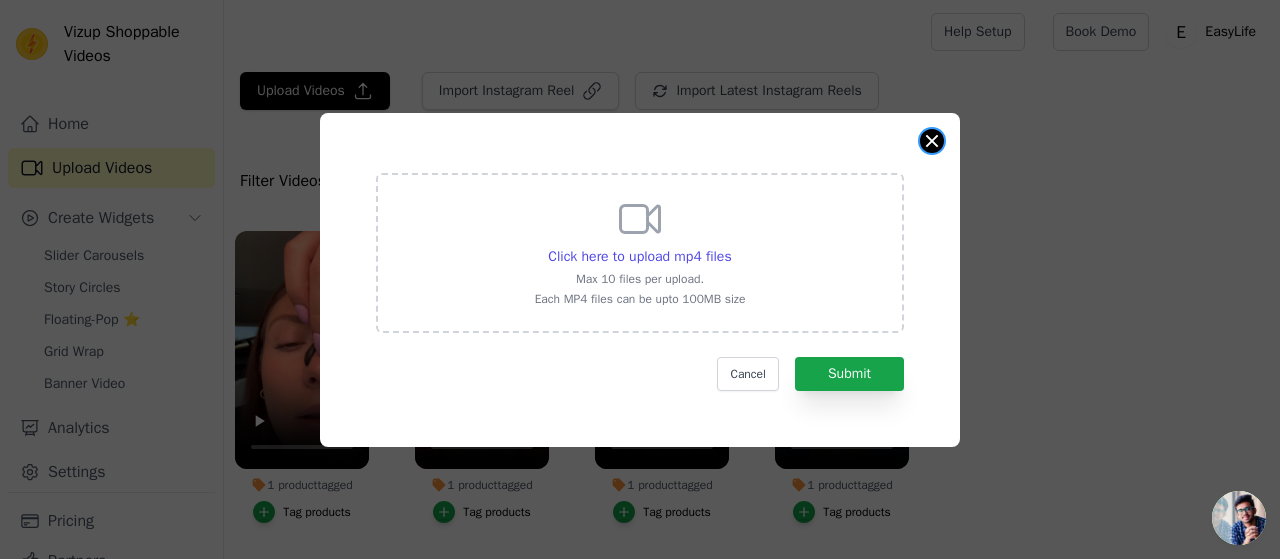 click at bounding box center [932, 141] 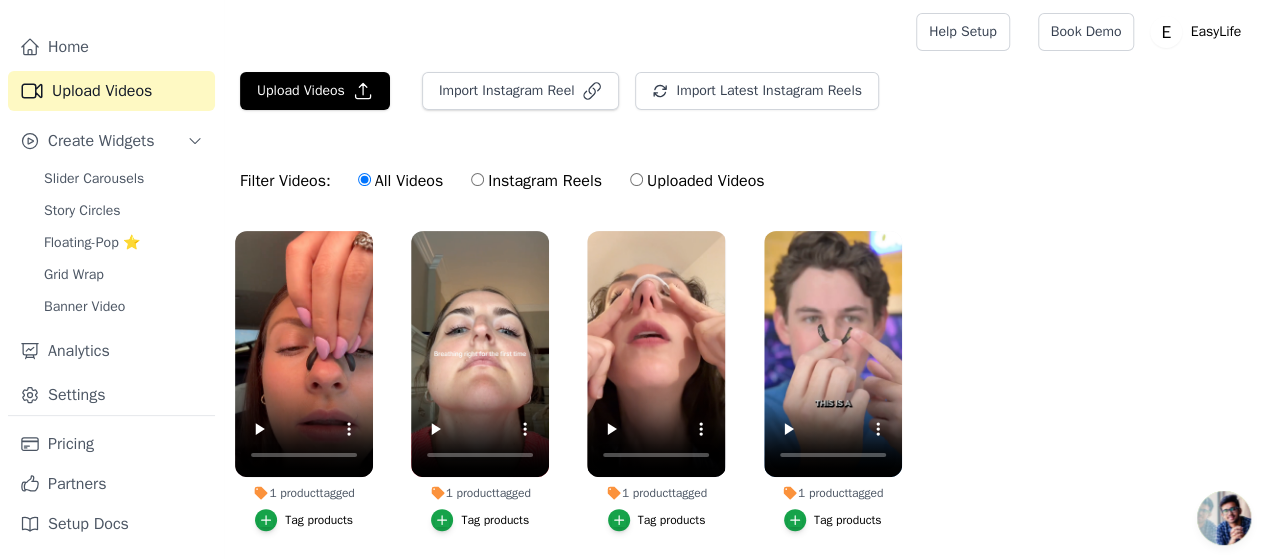 scroll, scrollTop: 0, scrollLeft: 0, axis: both 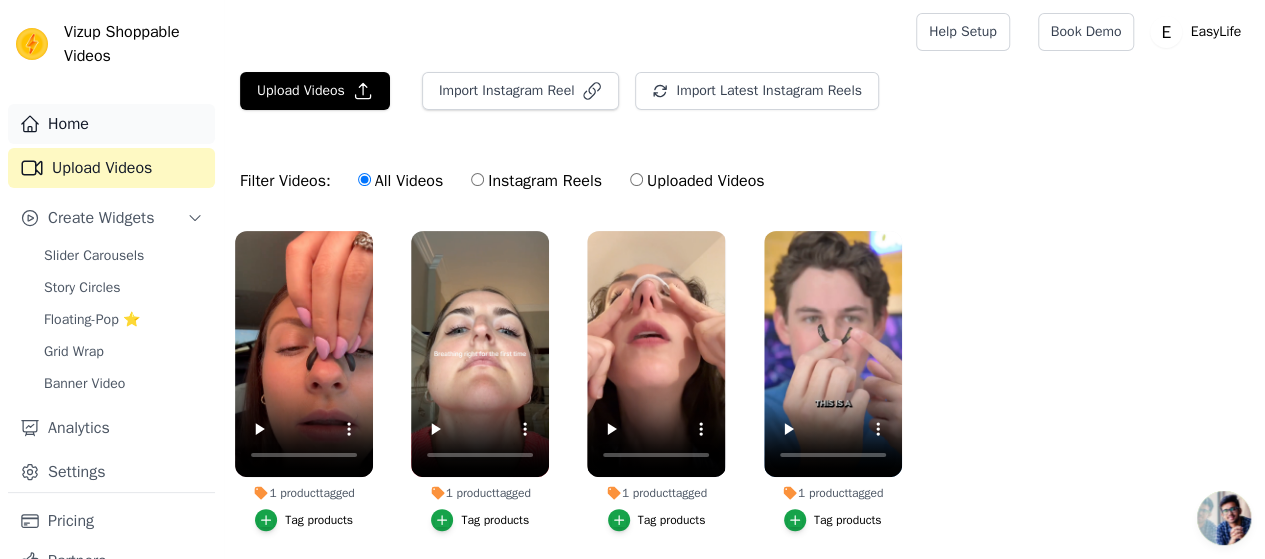 click on "Home" at bounding box center [111, 124] 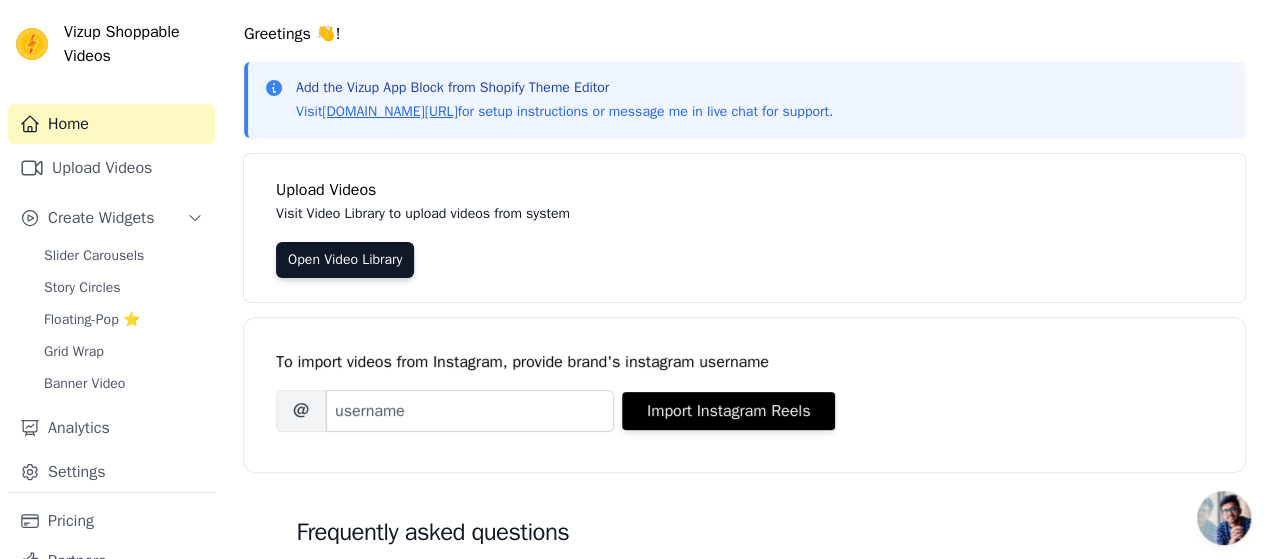 scroll, scrollTop: 46, scrollLeft: 0, axis: vertical 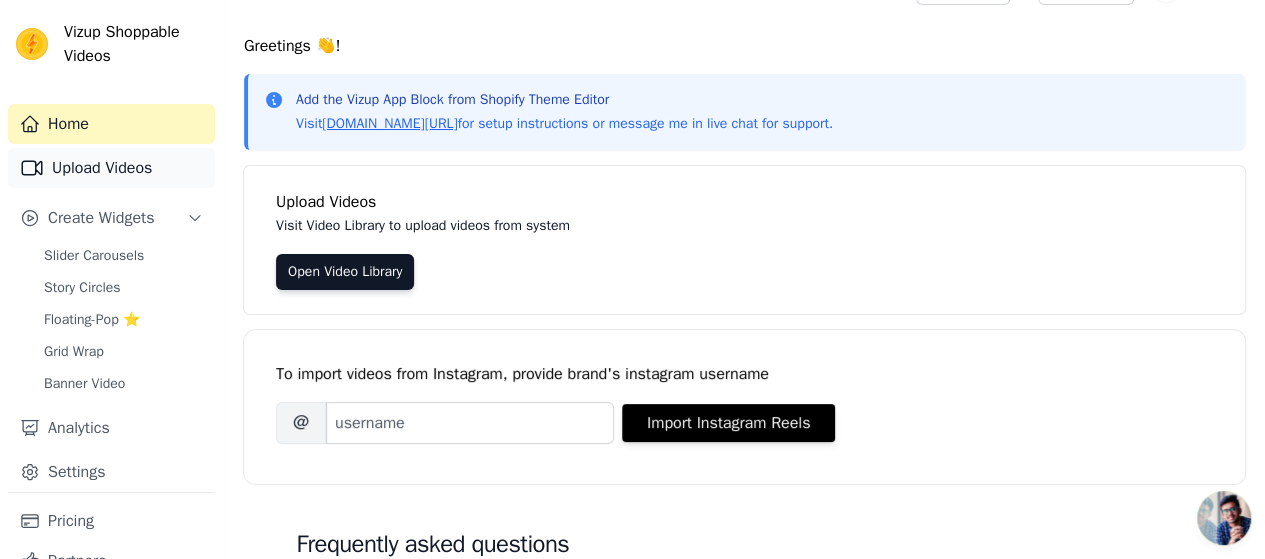 click on "Upload Videos" at bounding box center (111, 168) 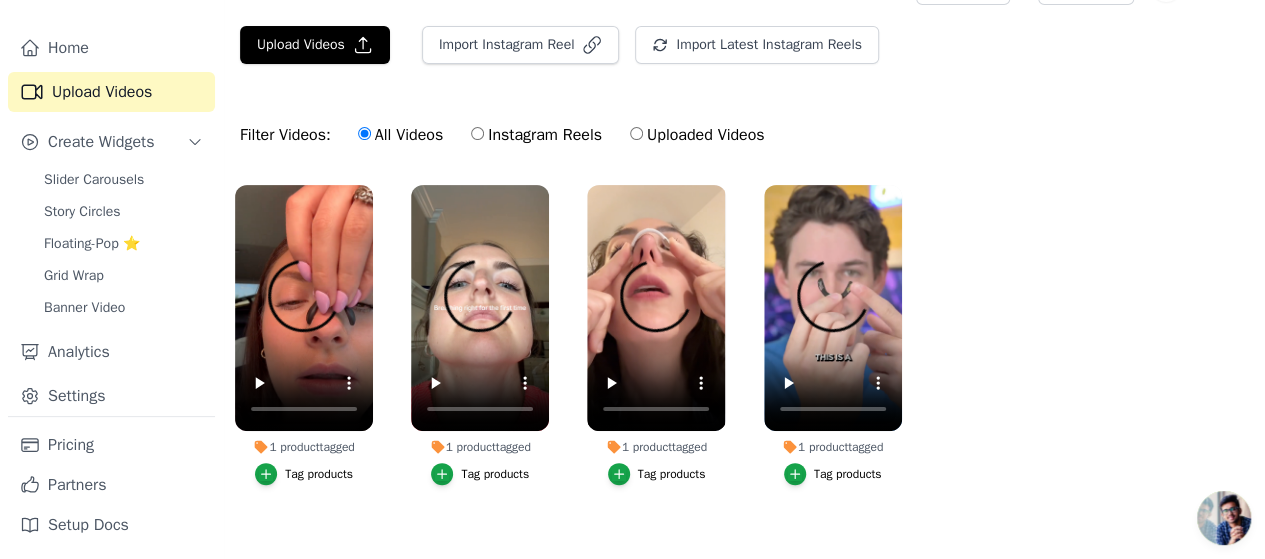 scroll, scrollTop: 77, scrollLeft: 0, axis: vertical 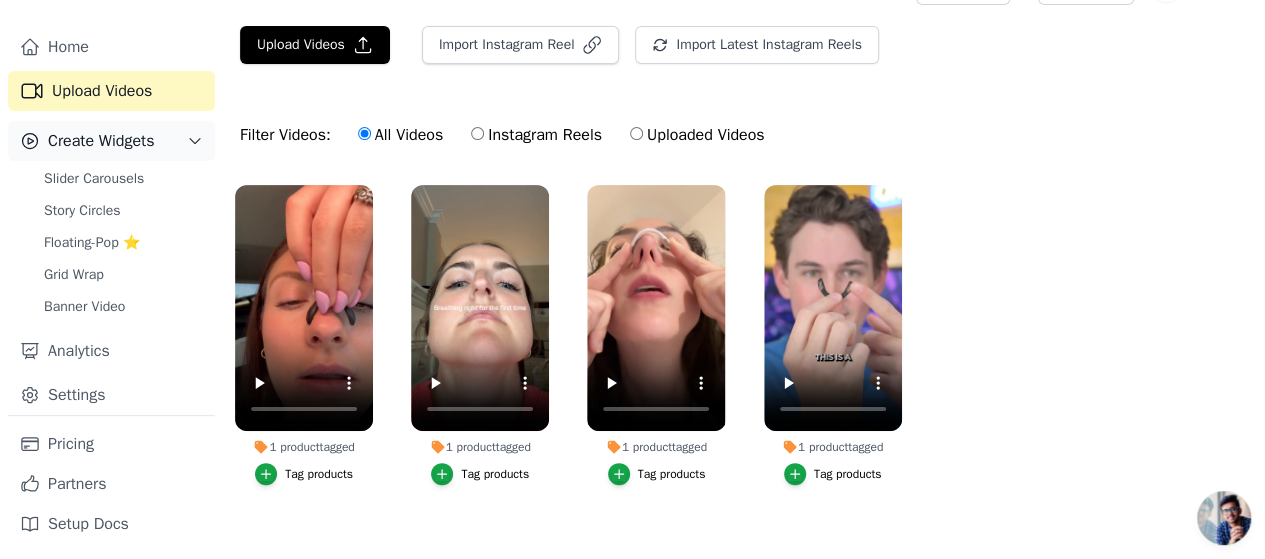 click on "Create Widgets" at bounding box center (111, 141) 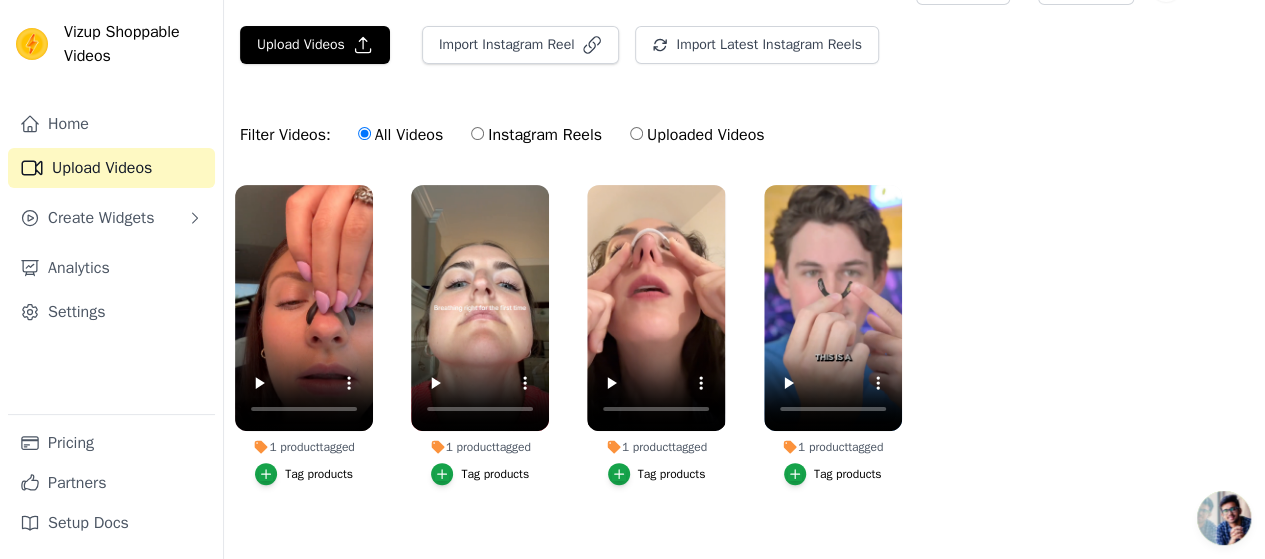 click on "Upload Videos" at bounding box center [111, 168] 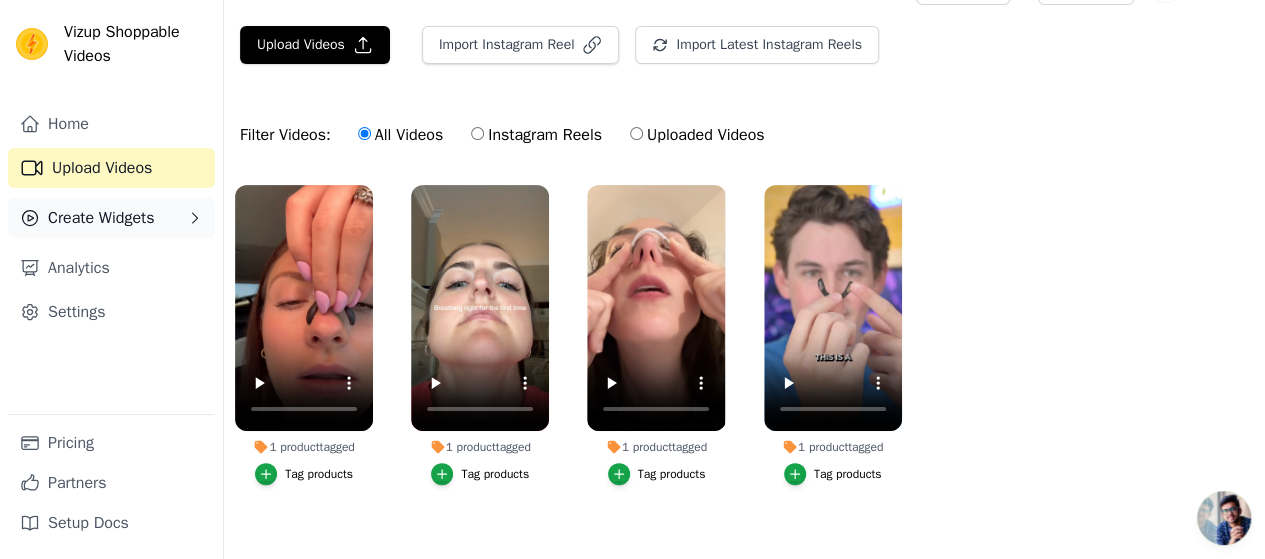 click on "Create Widgets" at bounding box center (101, 218) 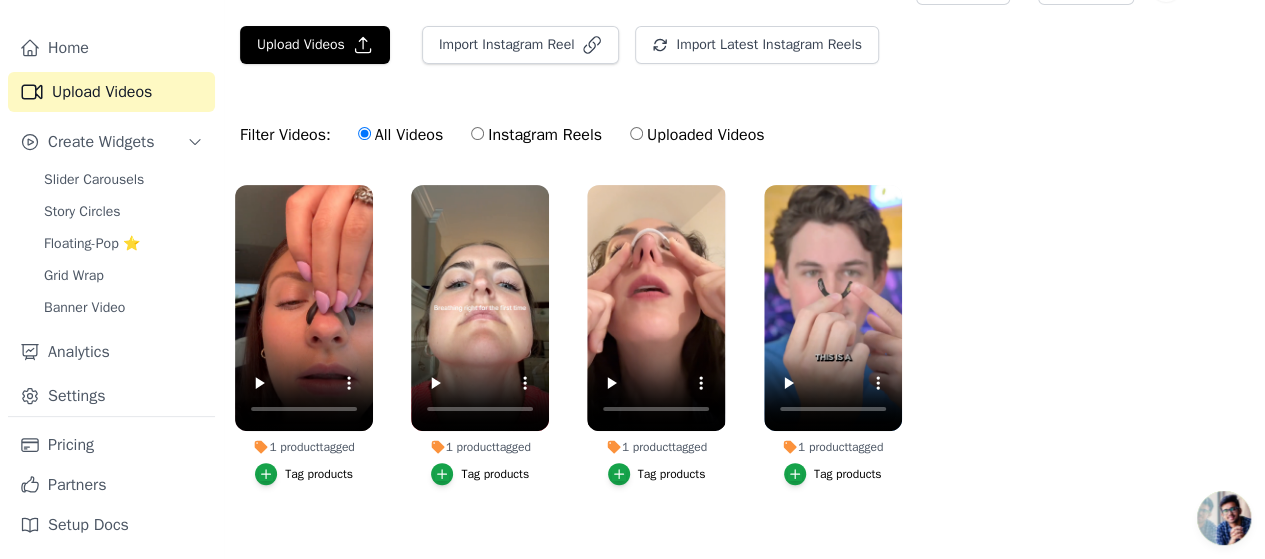 scroll, scrollTop: 77, scrollLeft: 0, axis: vertical 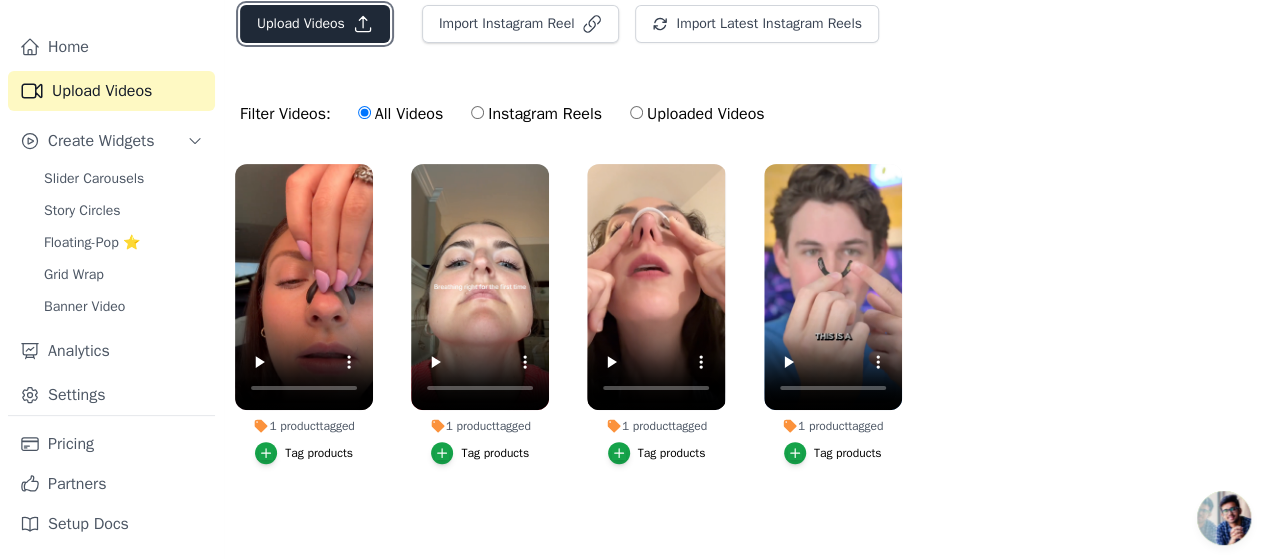 click on "Upload Videos" at bounding box center (315, 24) 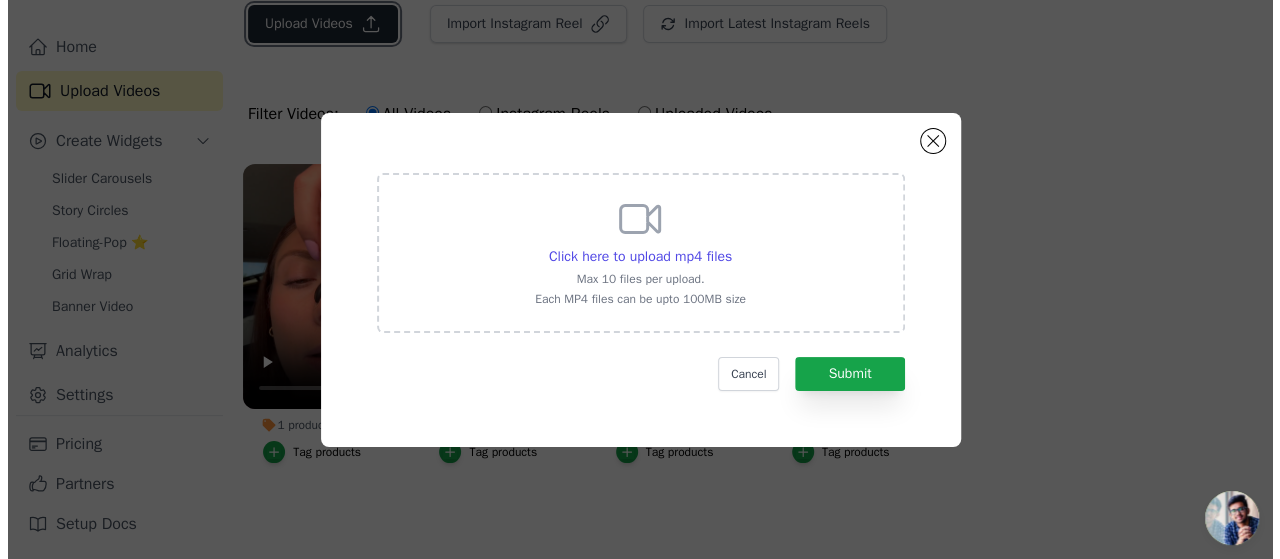 scroll, scrollTop: 0, scrollLeft: 0, axis: both 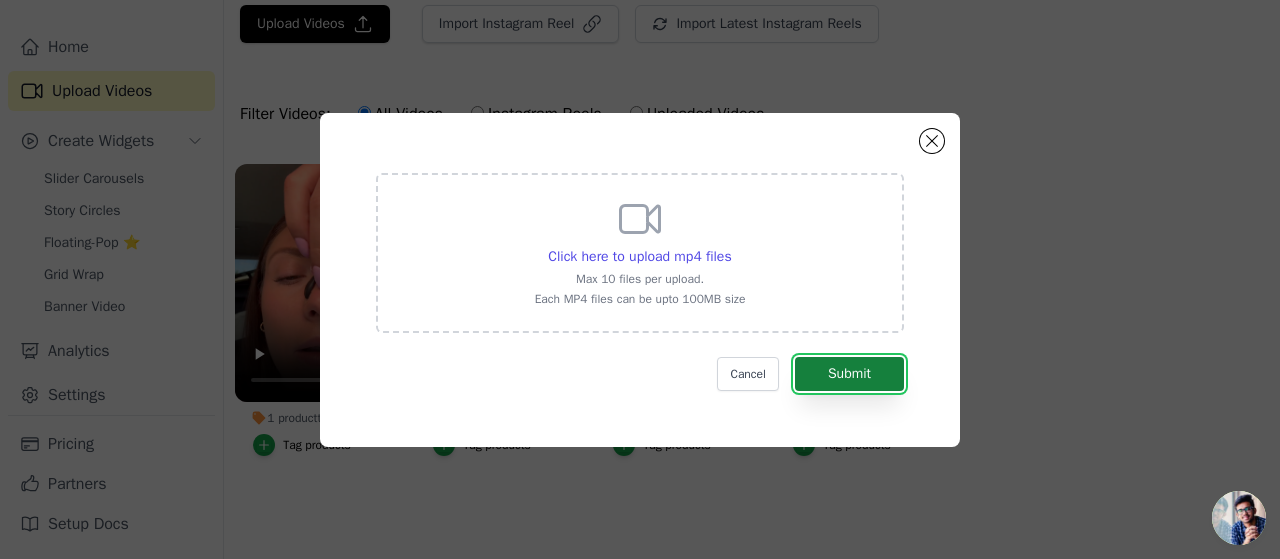 click on "Submit" at bounding box center (849, 374) 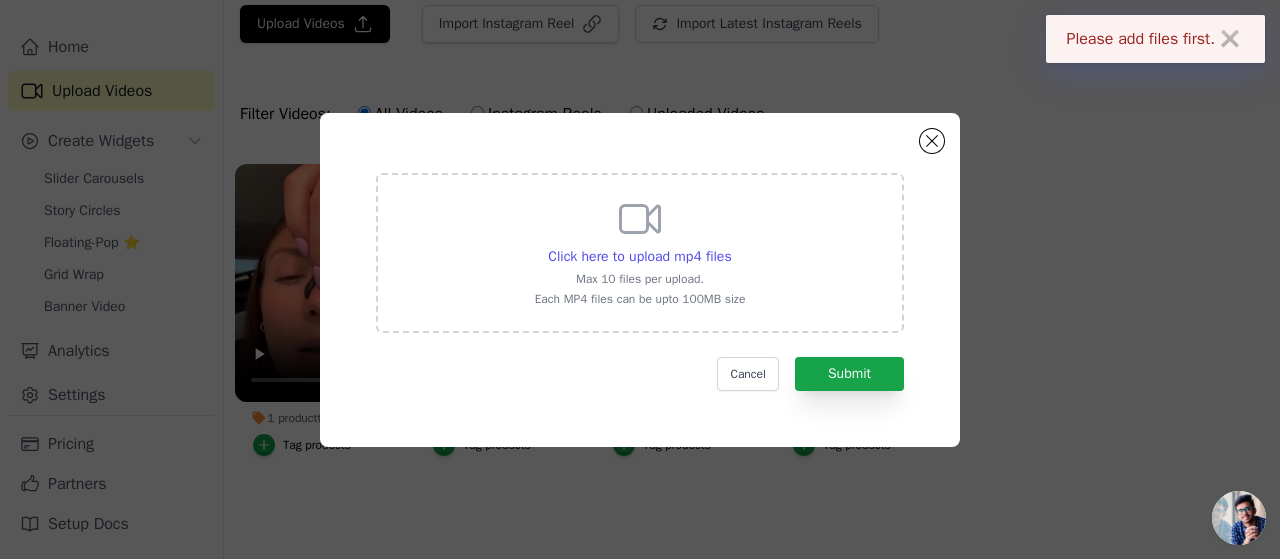 click on "✖" at bounding box center [1230, 39] 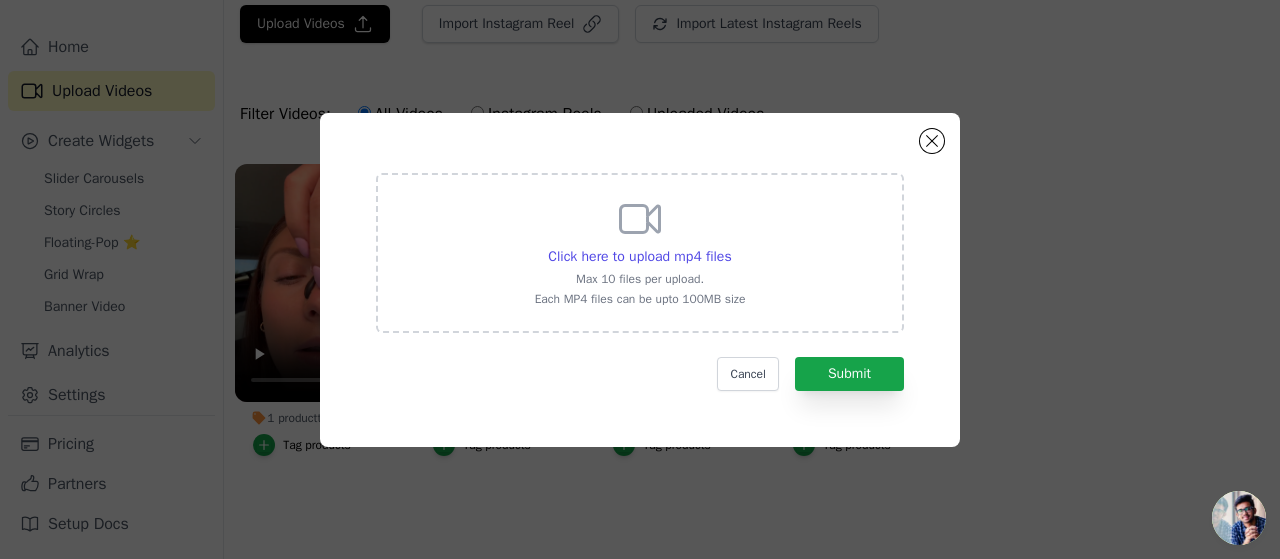 click on "Click here to upload mp4 files     Max 10 files per upload.   Each MP4 files can be upto 100MB size     Cancel   Submit" 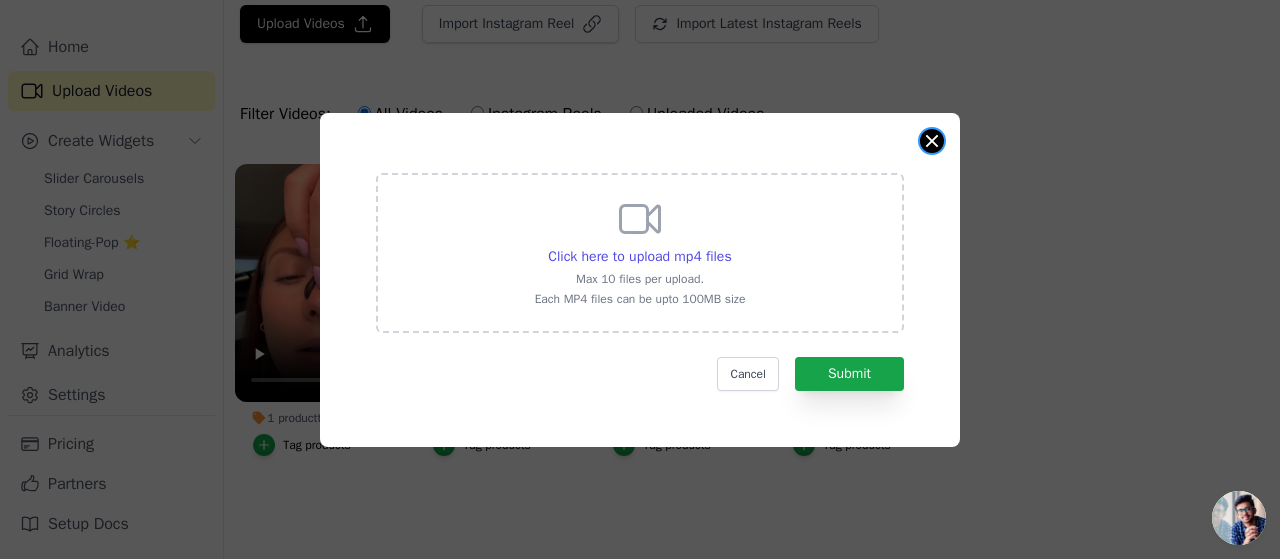 click at bounding box center (932, 141) 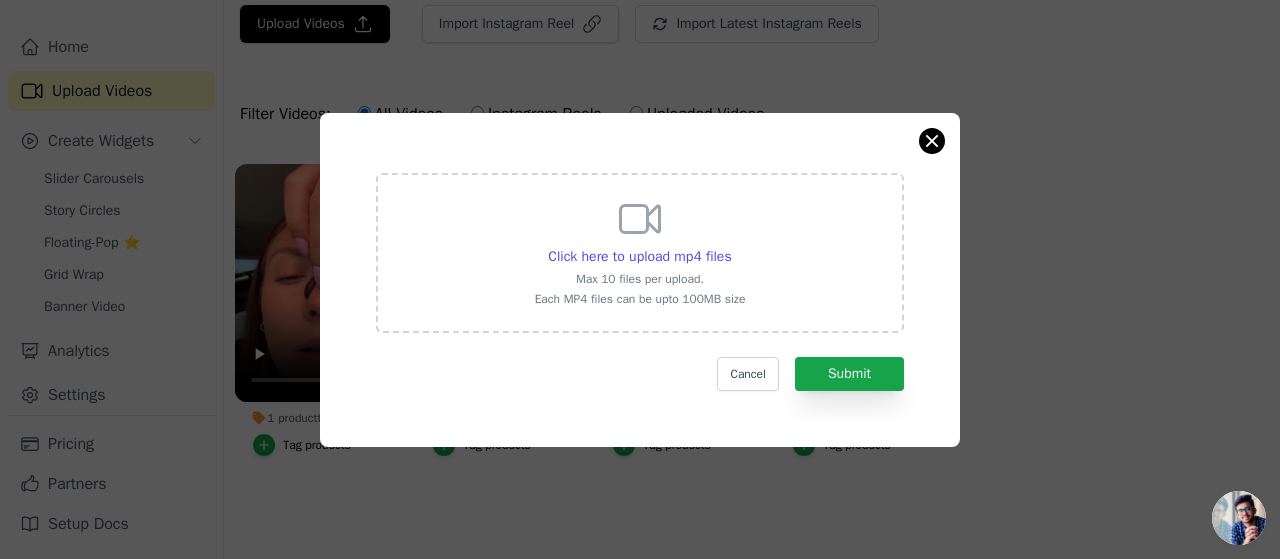 click on "Filter Videos:
All Videos
Instagram Reels
Uploaded Videos" at bounding box center (752, 114) 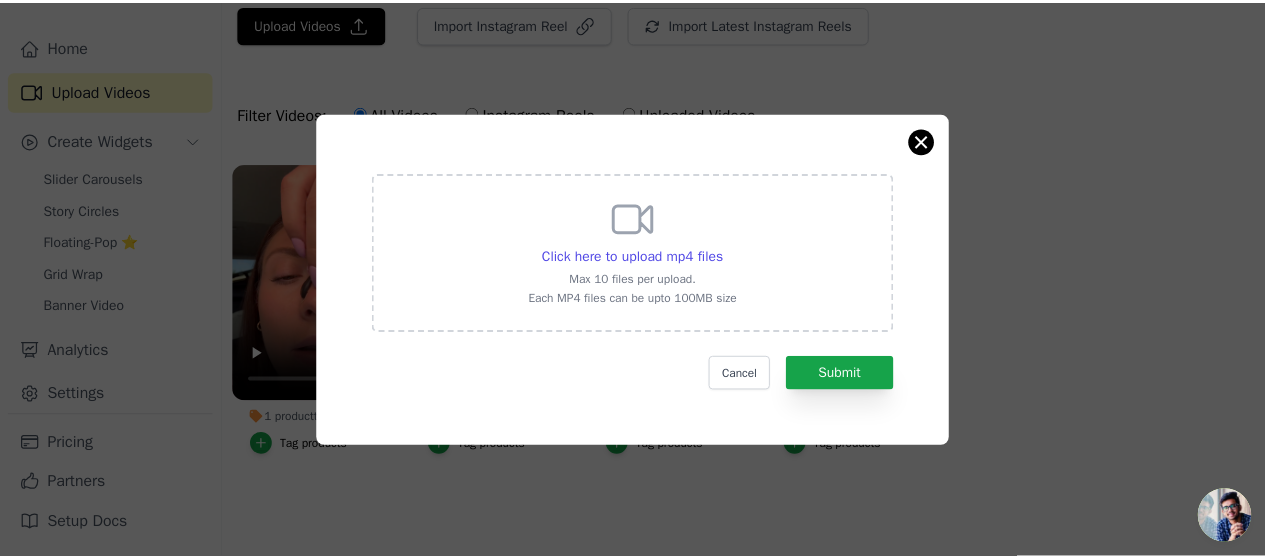 scroll, scrollTop: 67, scrollLeft: 0, axis: vertical 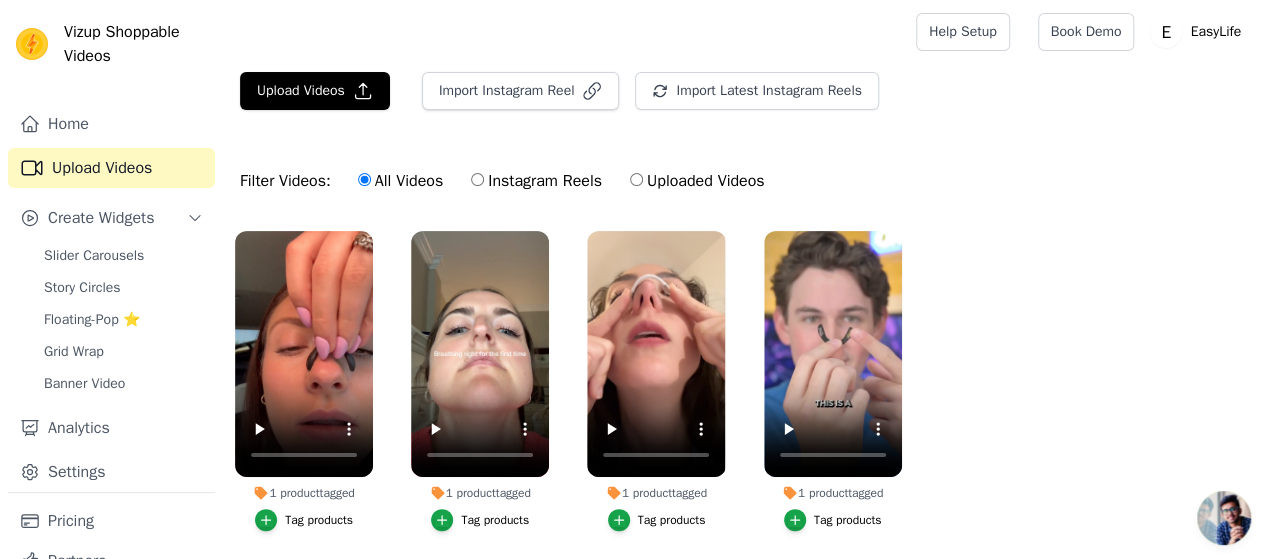 click on "Vizup Shoppable Videos" at bounding box center [135, 44] 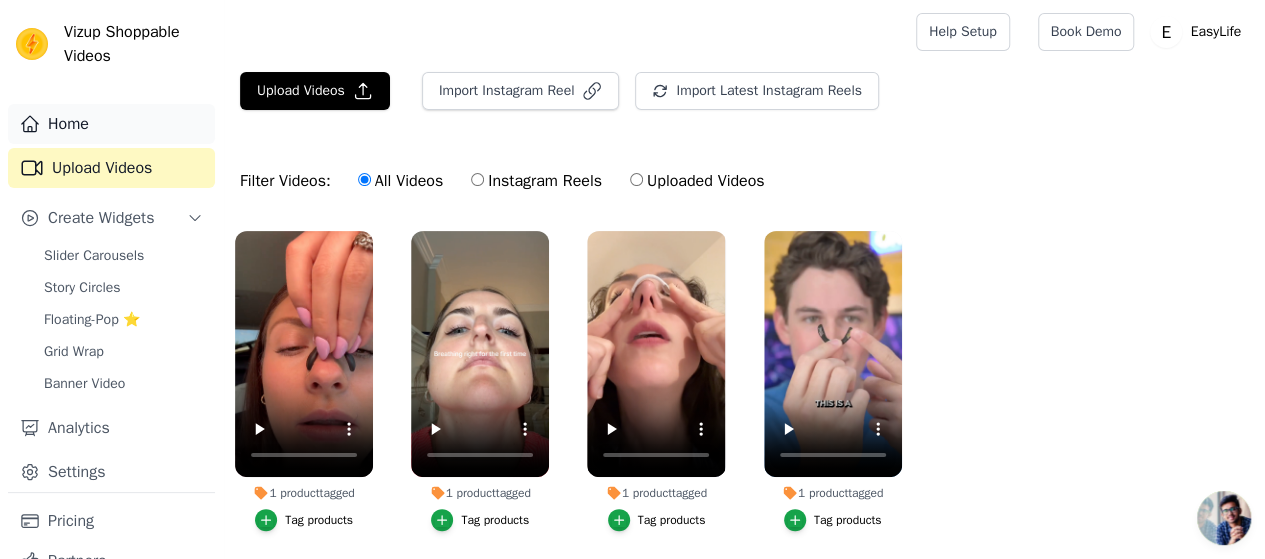 click on "Home" at bounding box center [111, 124] 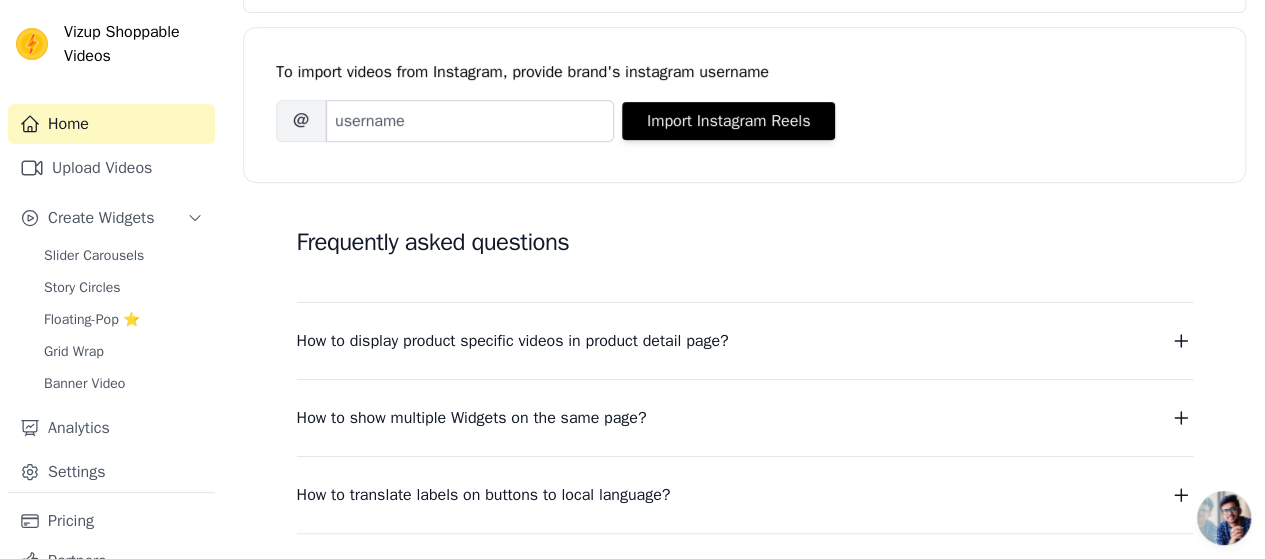 scroll, scrollTop: 324, scrollLeft: 0, axis: vertical 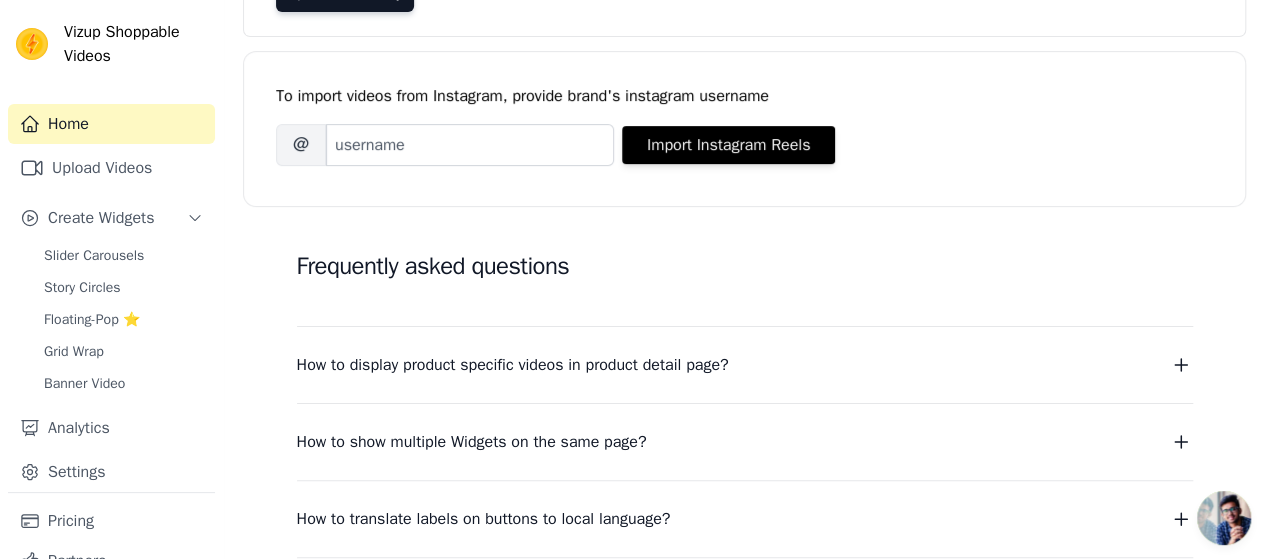 click on "How to display product specific videos in product detail page?" at bounding box center [745, 365] 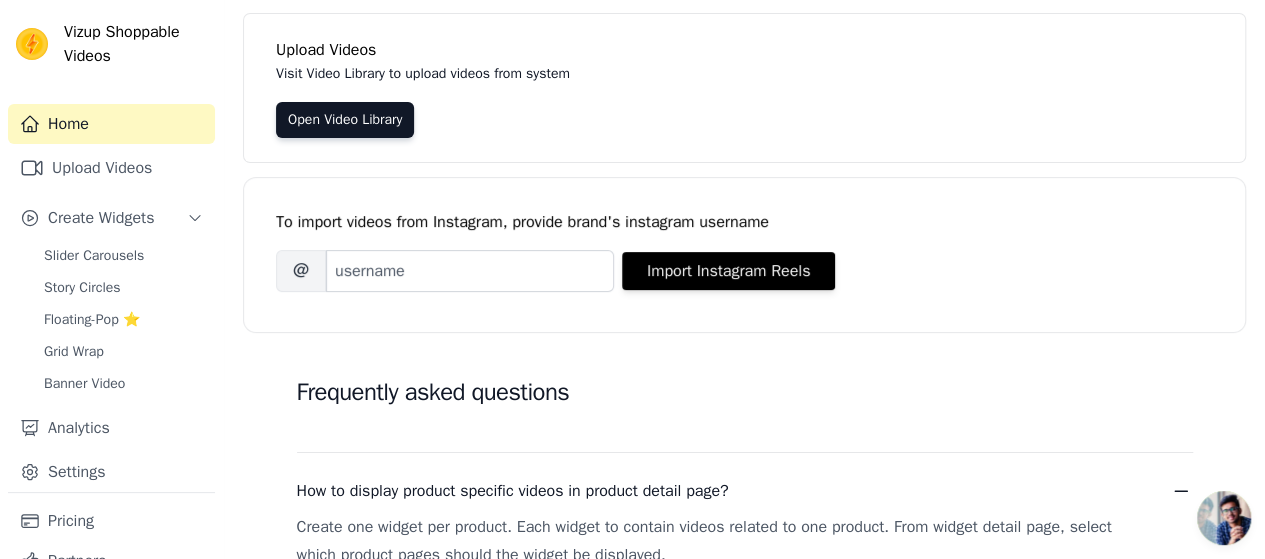 scroll, scrollTop: 185, scrollLeft: 0, axis: vertical 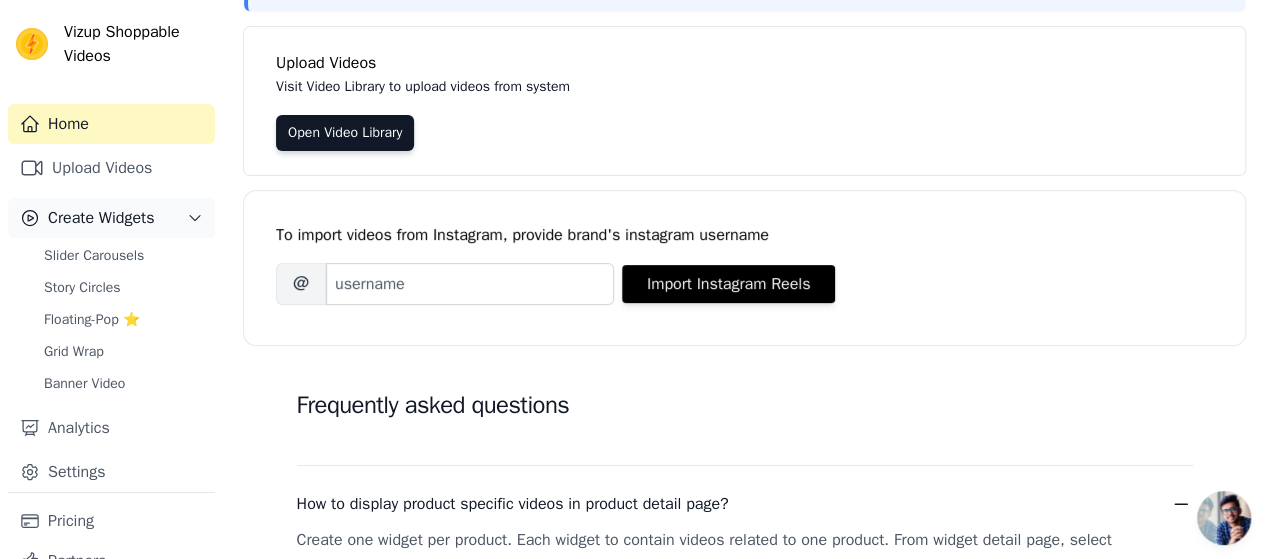 click on "Create Widgets" at bounding box center (111, 218) 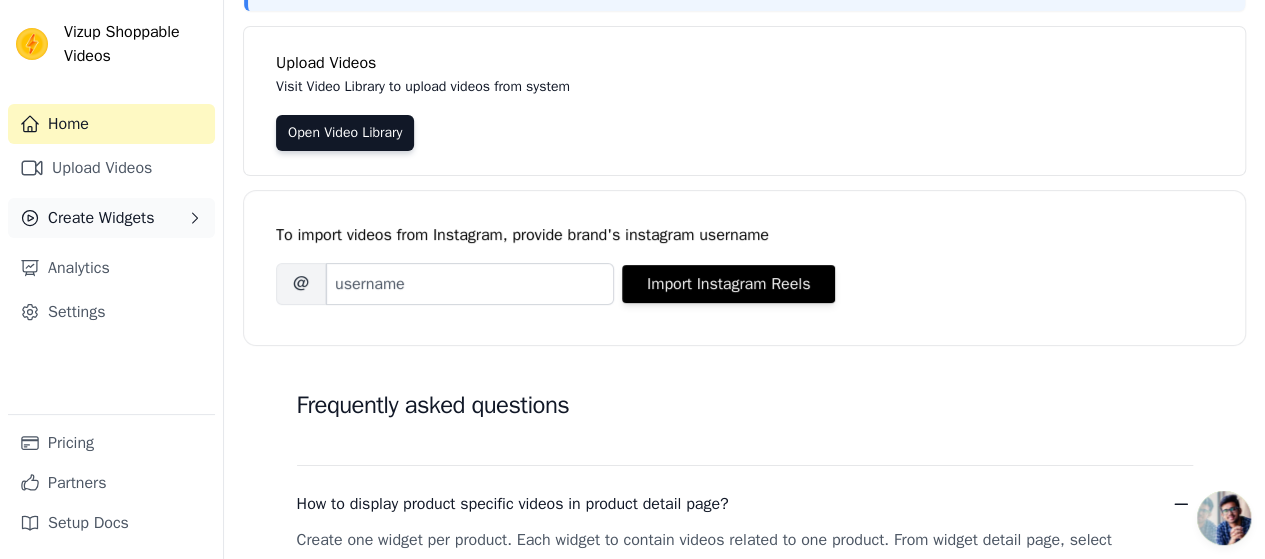 click on "Create Widgets" at bounding box center [111, 218] 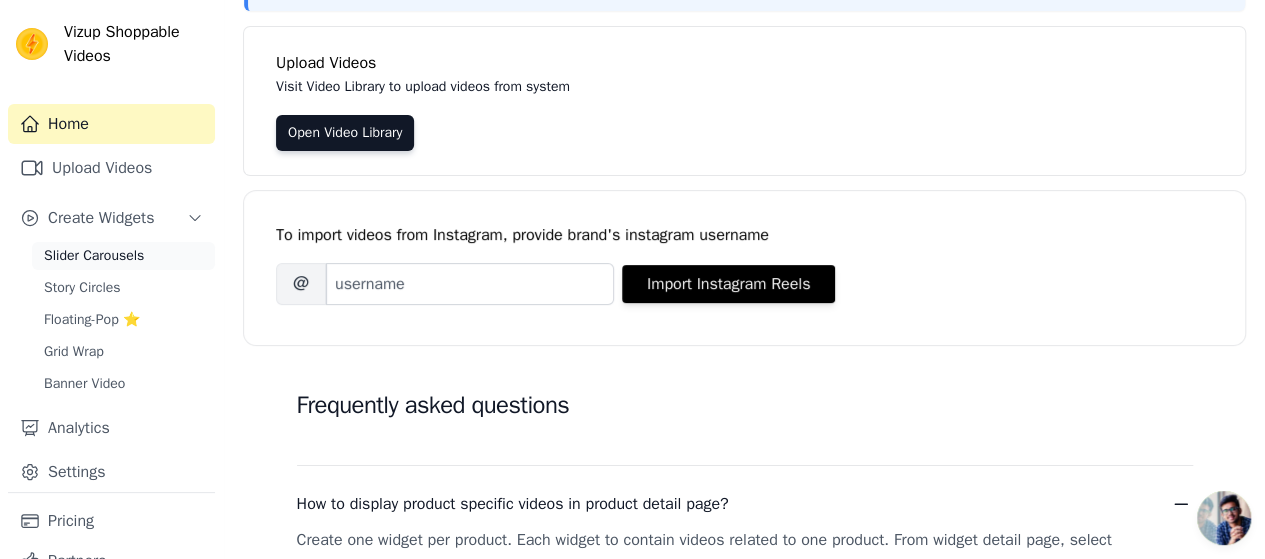 click on "Slider Carousels" at bounding box center (94, 256) 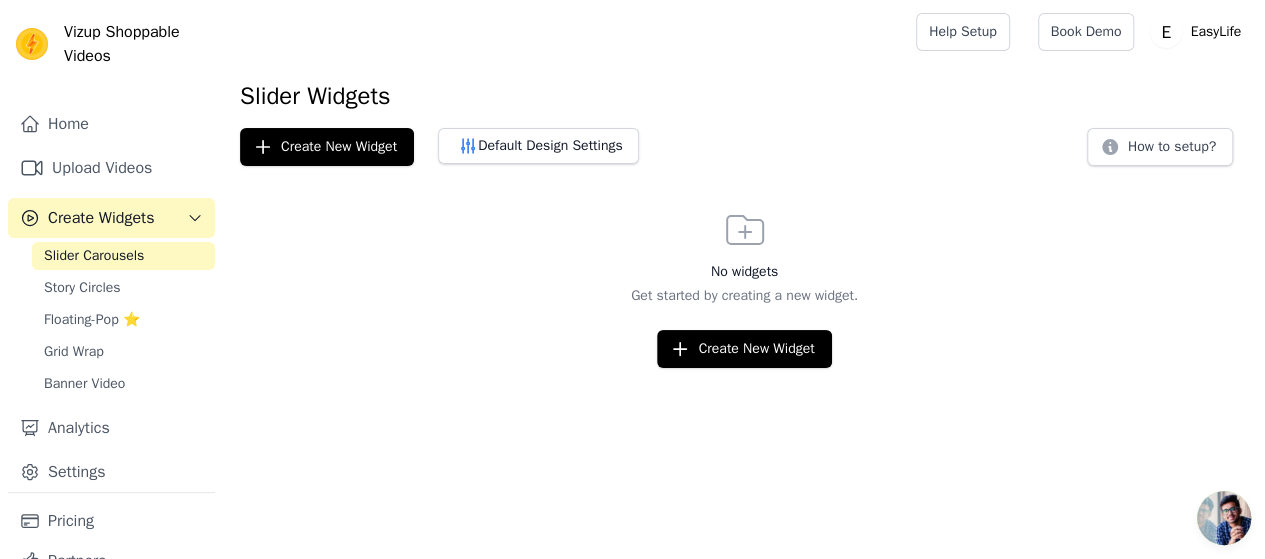 scroll, scrollTop: 0, scrollLeft: 0, axis: both 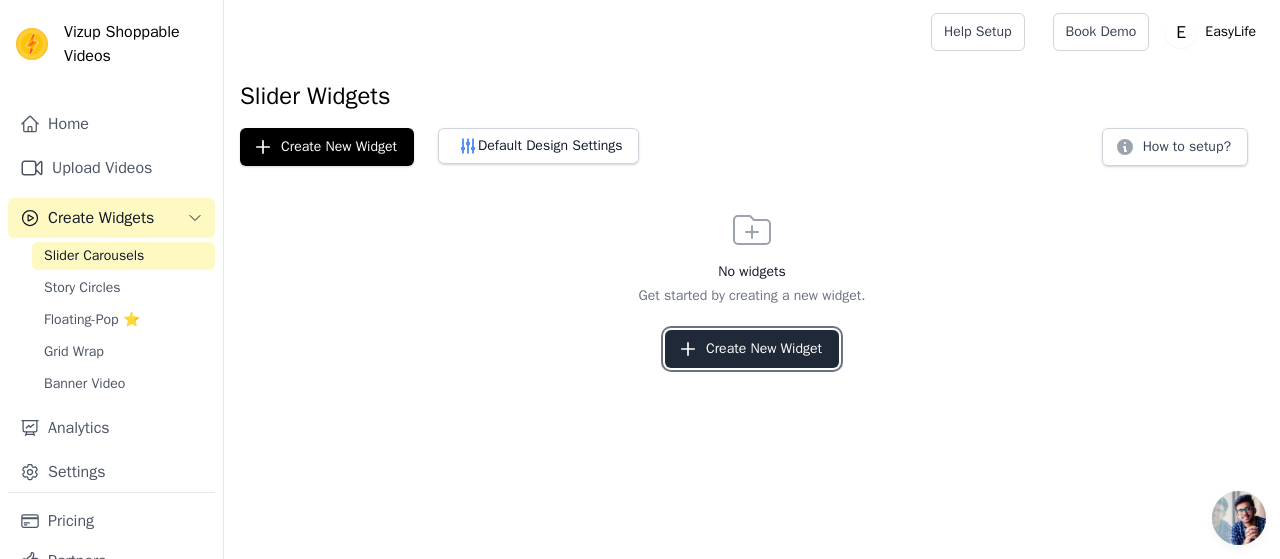 click on "Create New Widget" at bounding box center [752, 349] 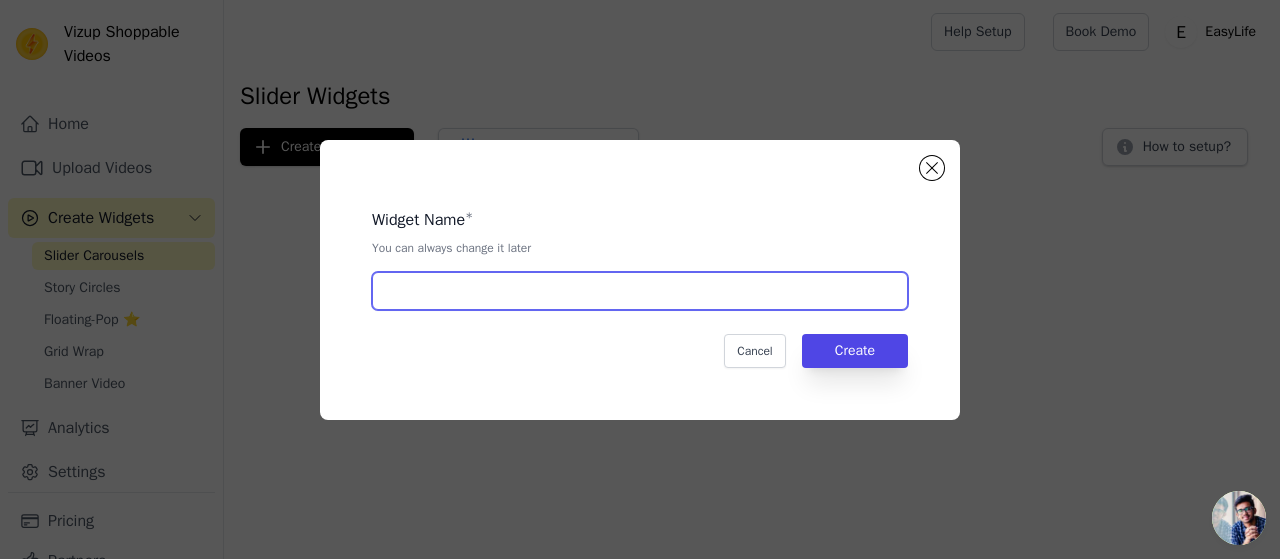 click at bounding box center (640, 291) 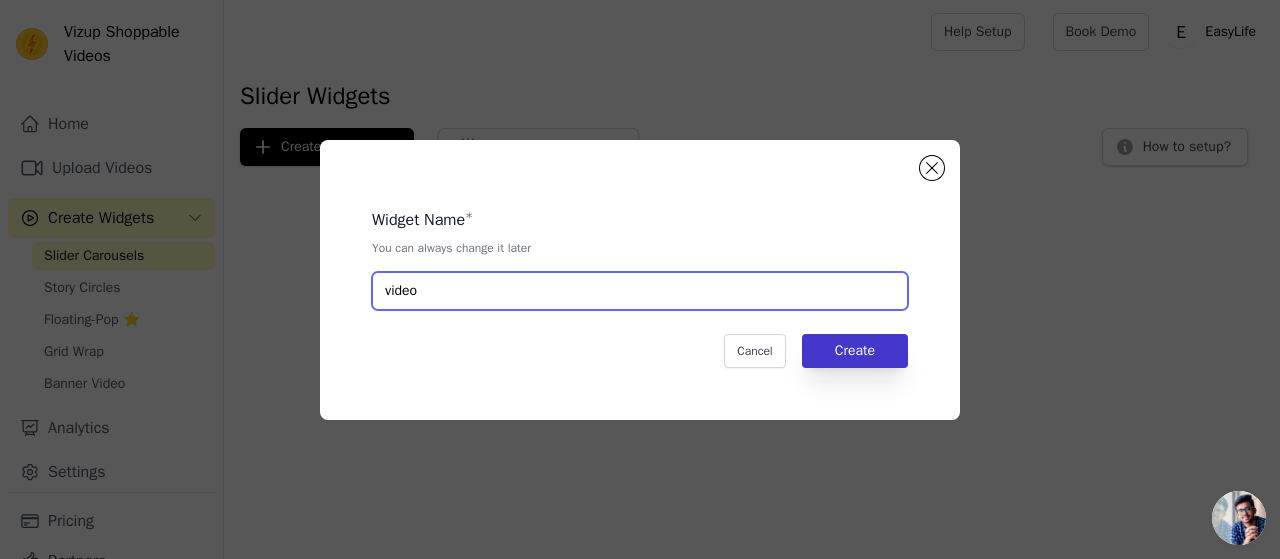 type on "video" 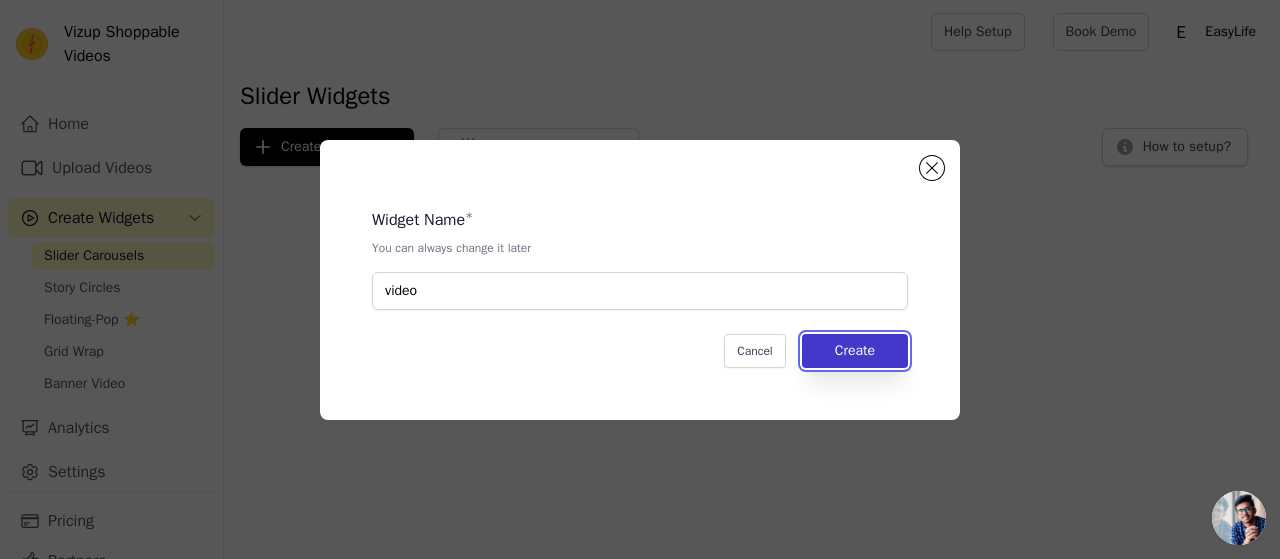 click on "Create" at bounding box center (855, 351) 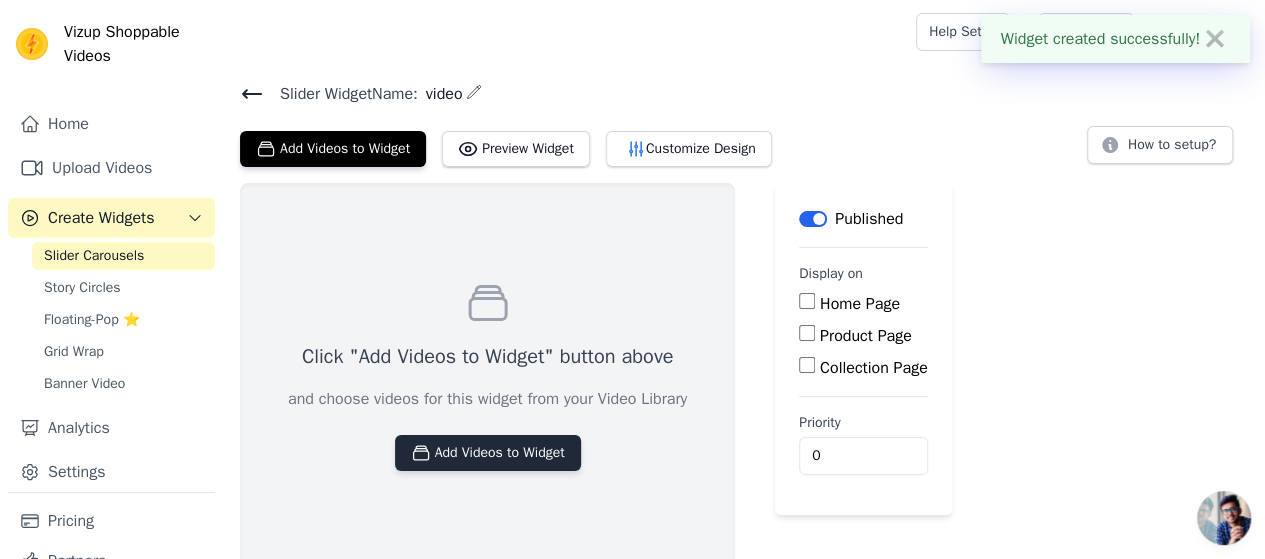 click on "Add Videos to Widget" at bounding box center (488, 453) 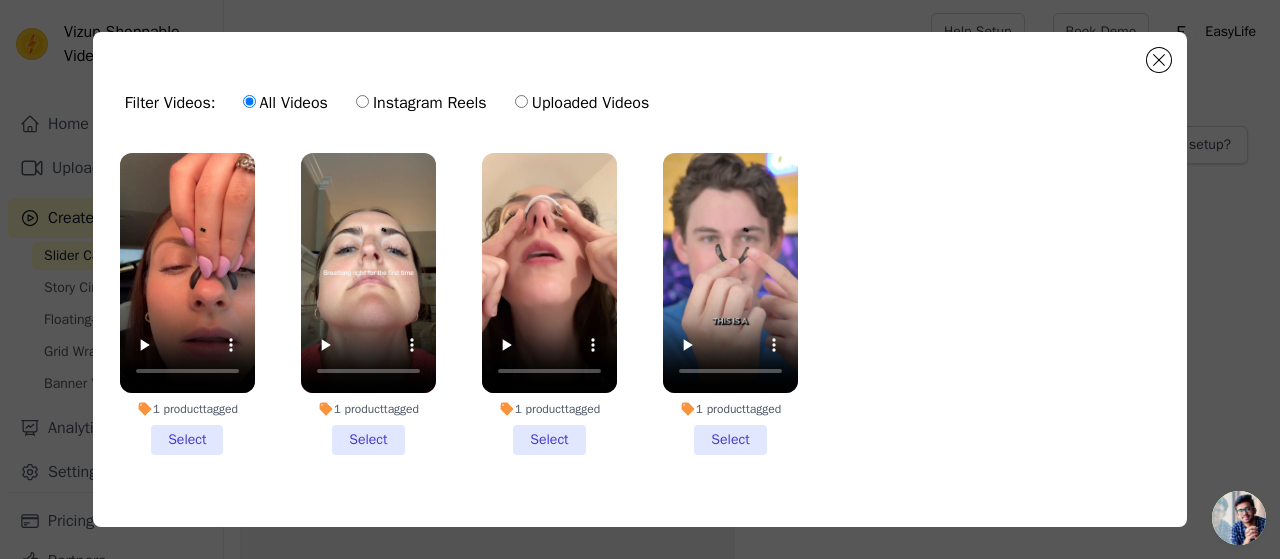 click on "1   product  tagged     Select" at bounding box center [187, 304] 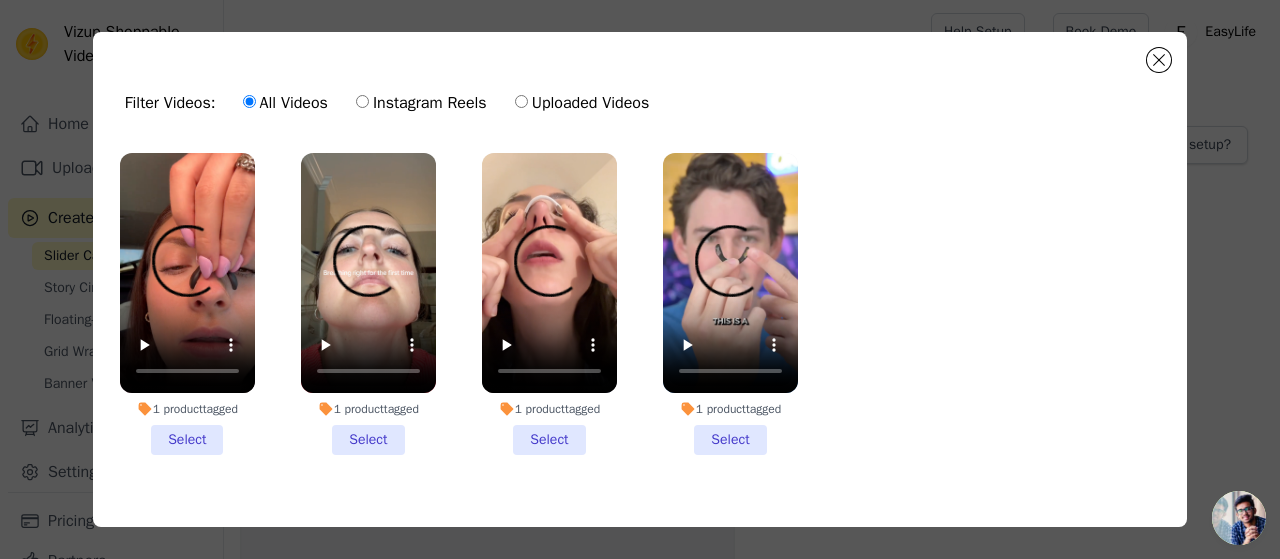 click on "1   product  tagged     Select" at bounding box center [0, 0] 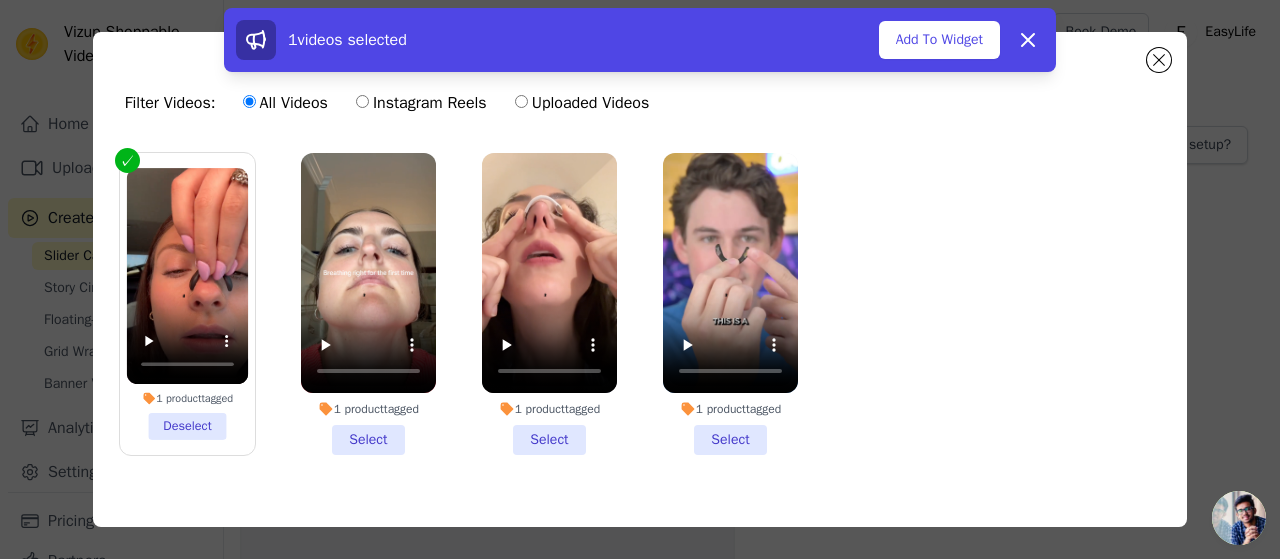 click on "1   product  tagged     Select" at bounding box center (368, 304) 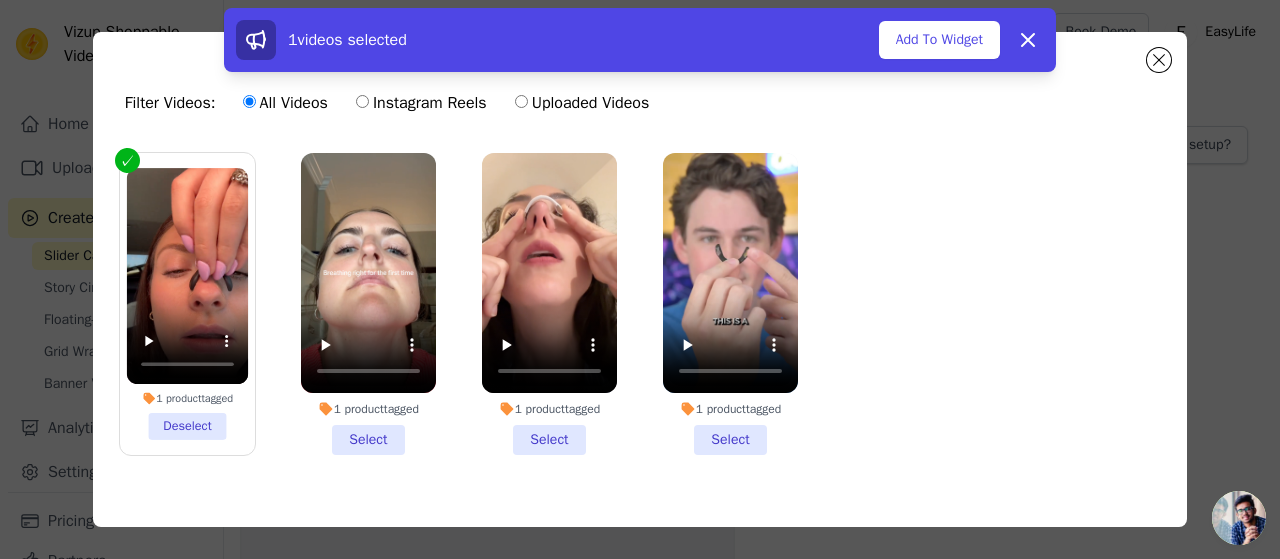 click on "1   product  tagged     Select" at bounding box center [0, 0] 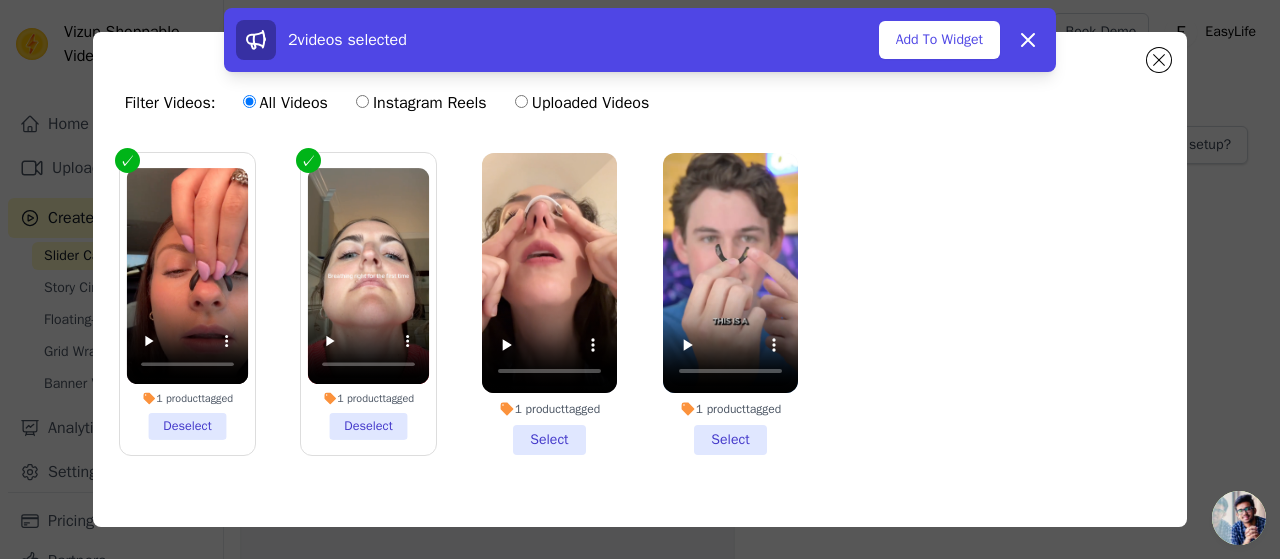 click on "1   product  tagged     Select" at bounding box center (549, 304) 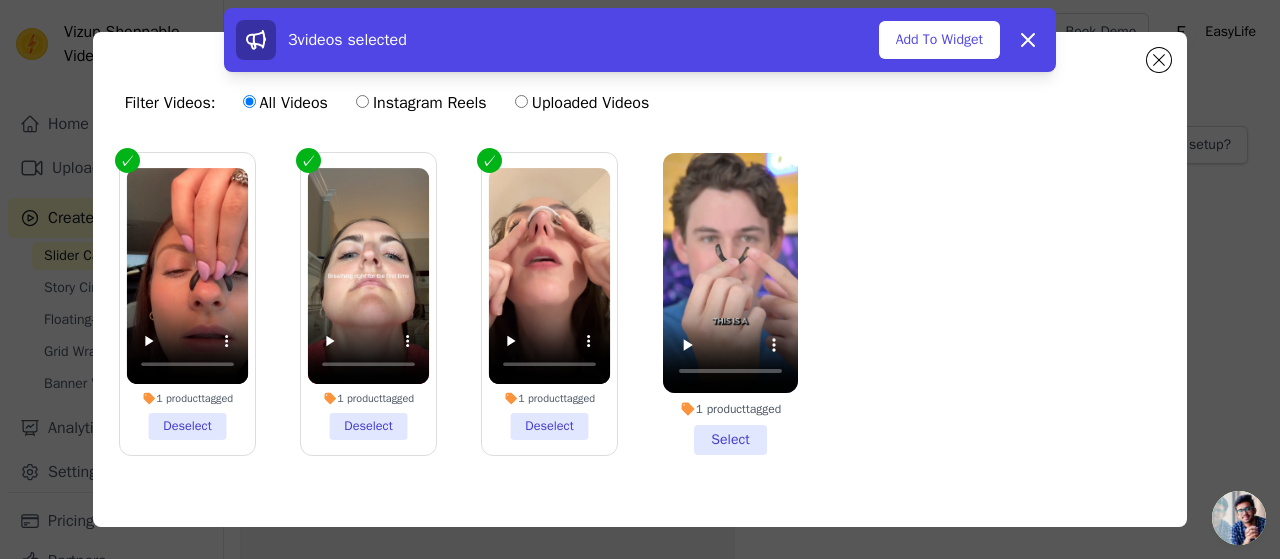 click on "1   product  tagged     Select" at bounding box center (730, 304) 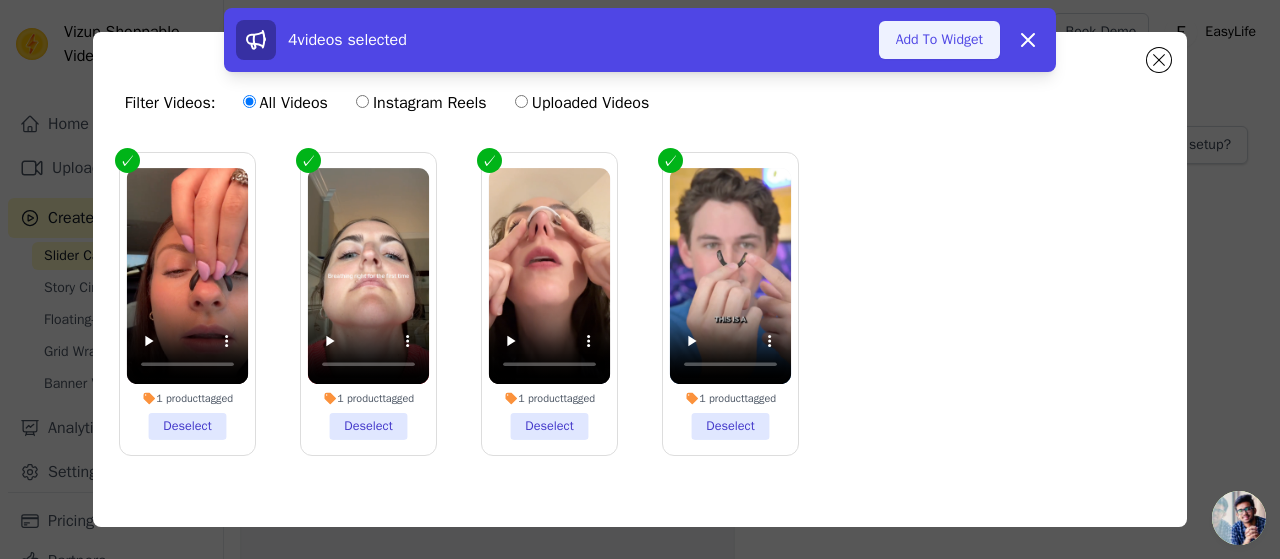 click on "Add To Widget" at bounding box center [939, 40] 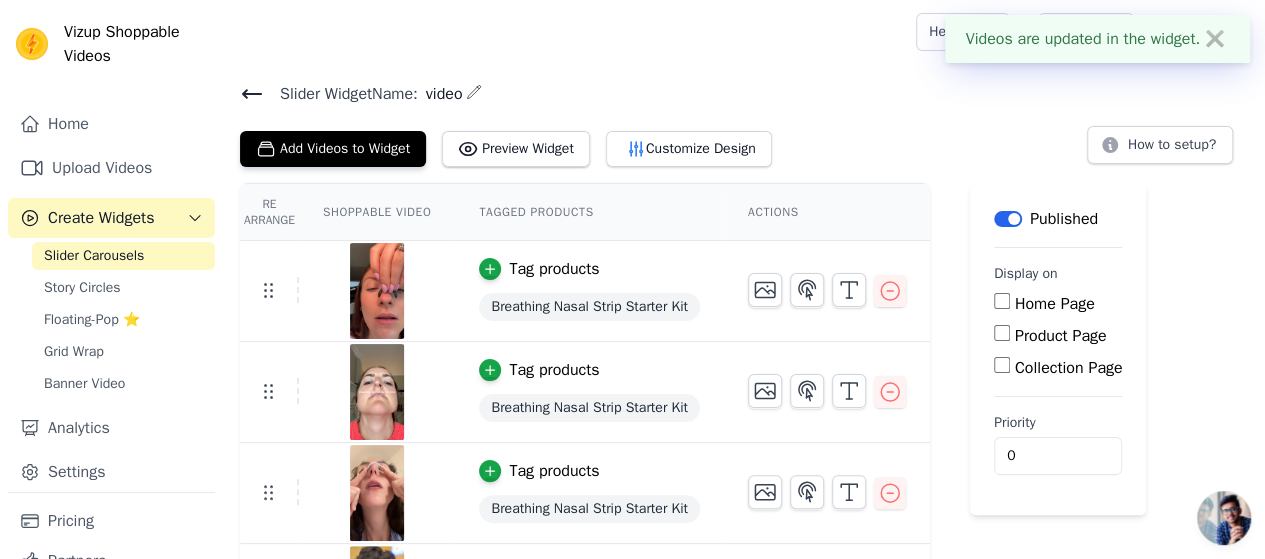 click on "Product Page" at bounding box center (1002, 333) 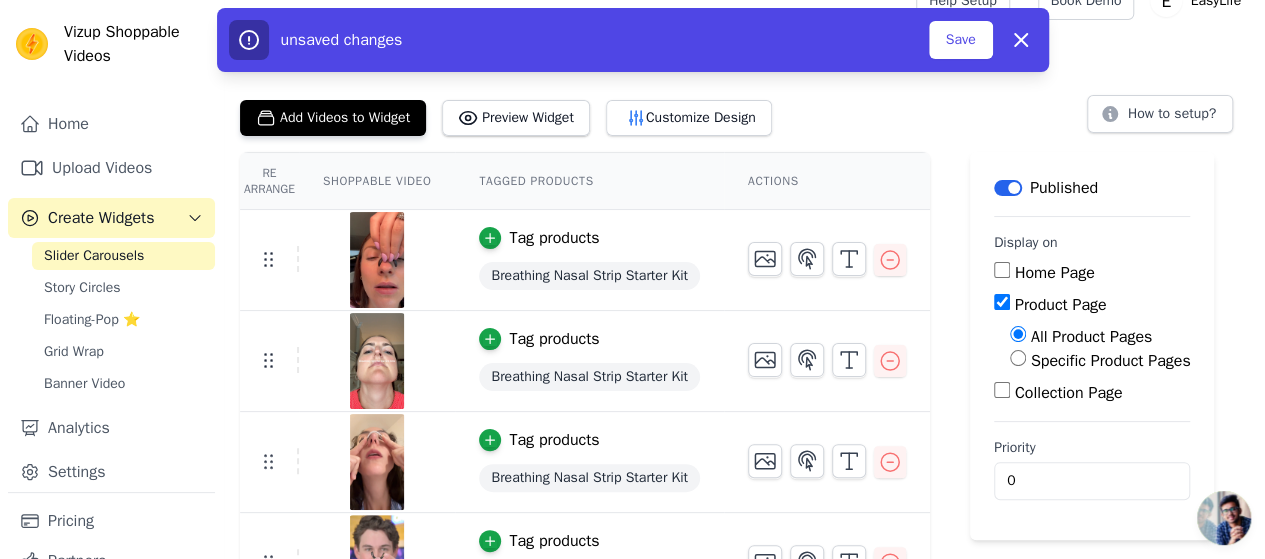 scroll, scrollTop: 82, scrollLeft: 0, axis: vertical 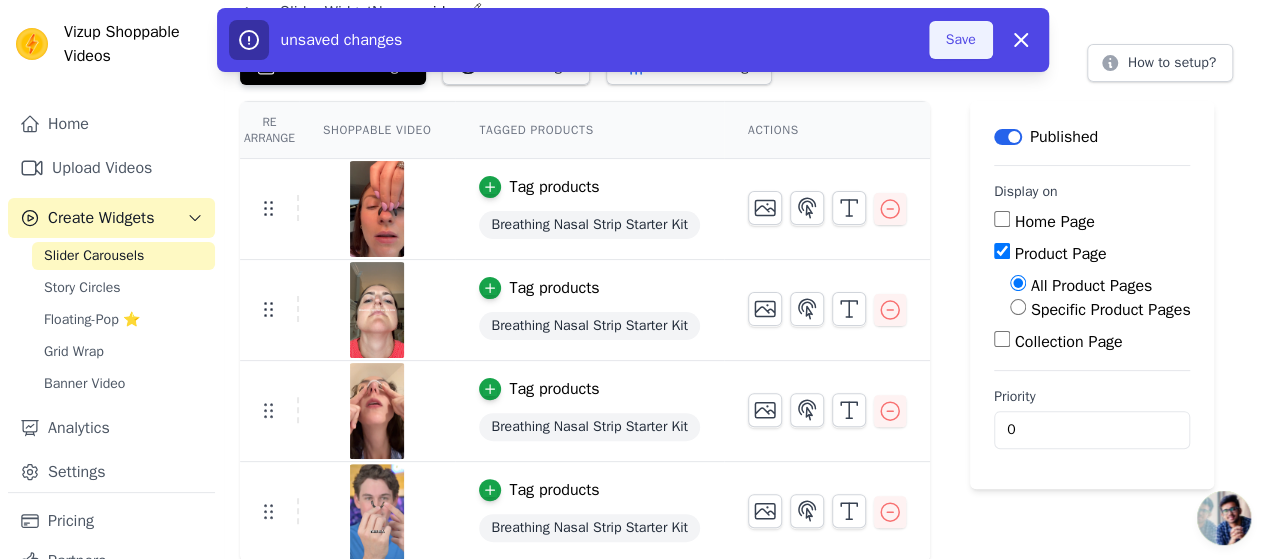click on "Save" at bounding box center (961, 40) 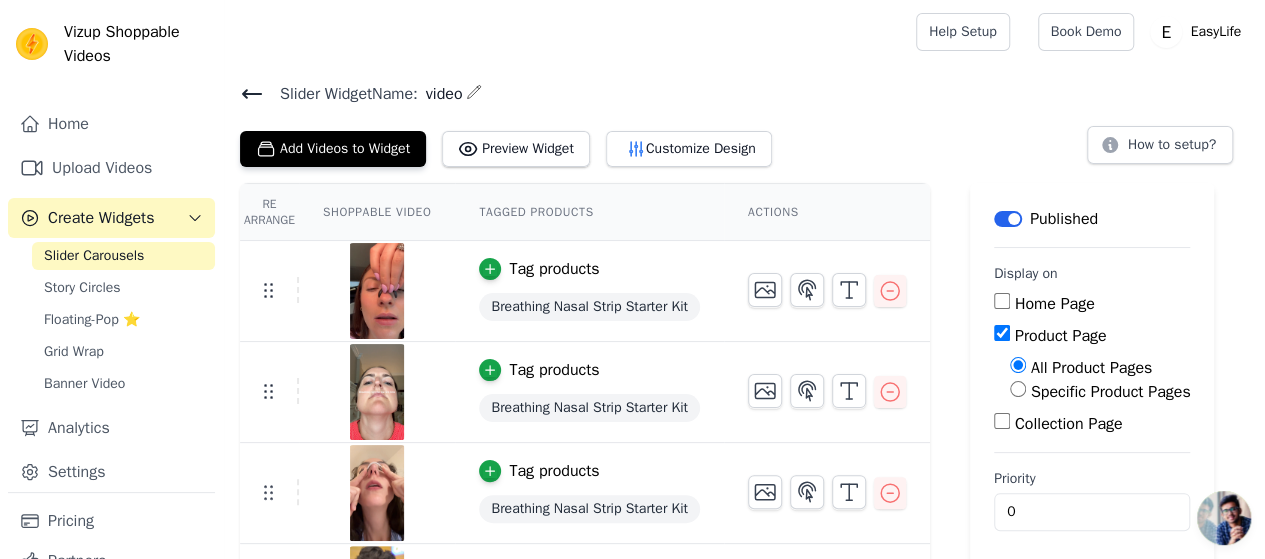 scroll, scrollTop: 82, scrollLeft: 0, axis: vertical 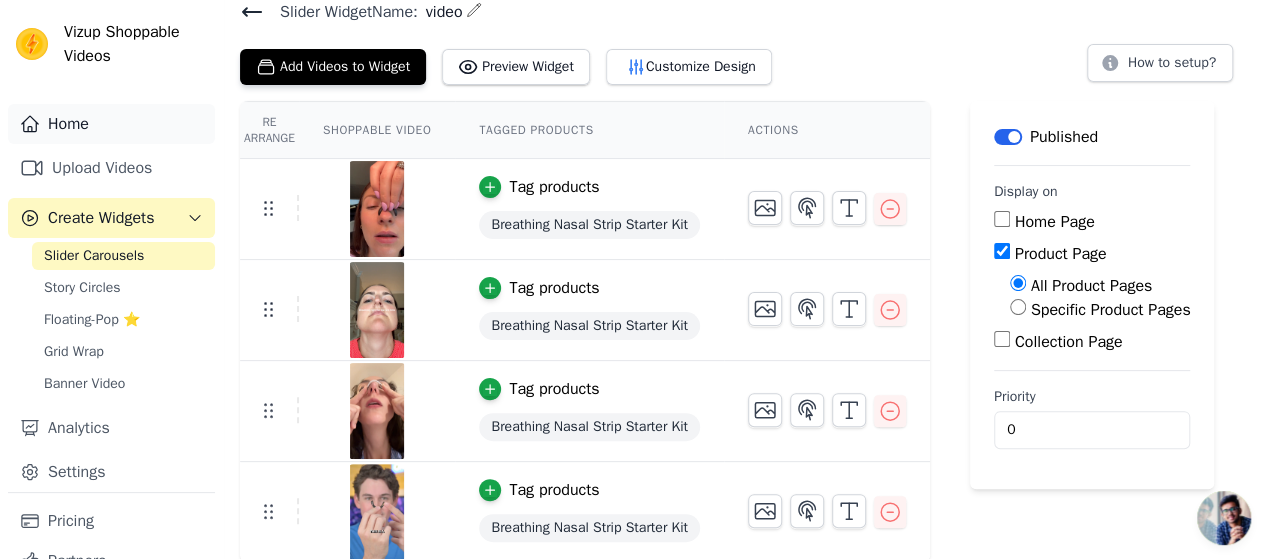 click on "Home" at bounding box center [111, 124] 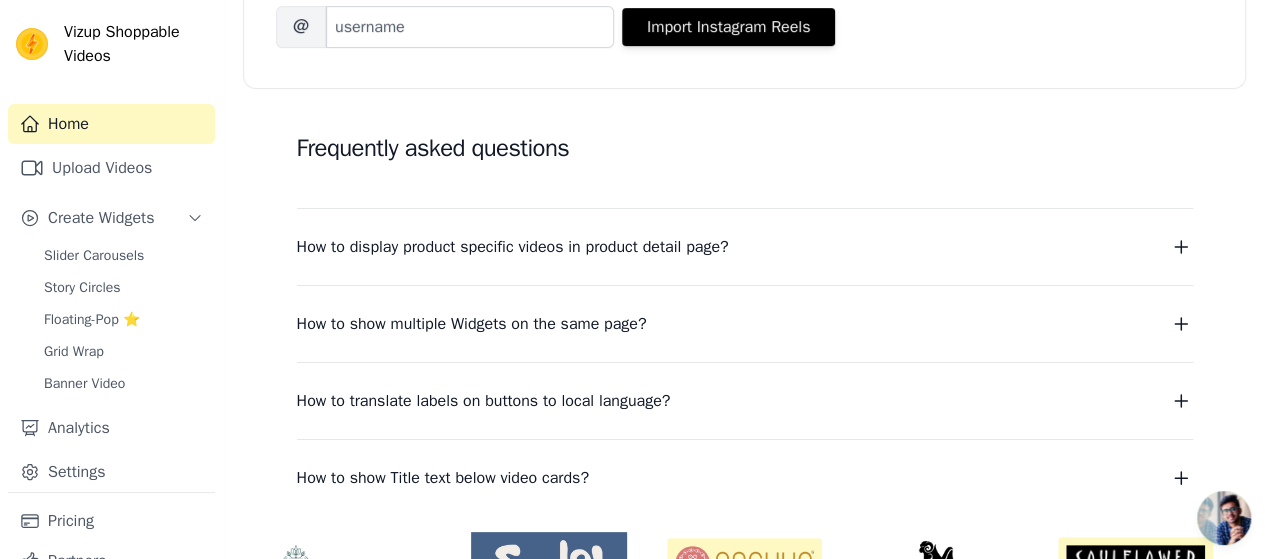 scroll, scrollTop: 448, scrollLeft: 0, axis: vertical 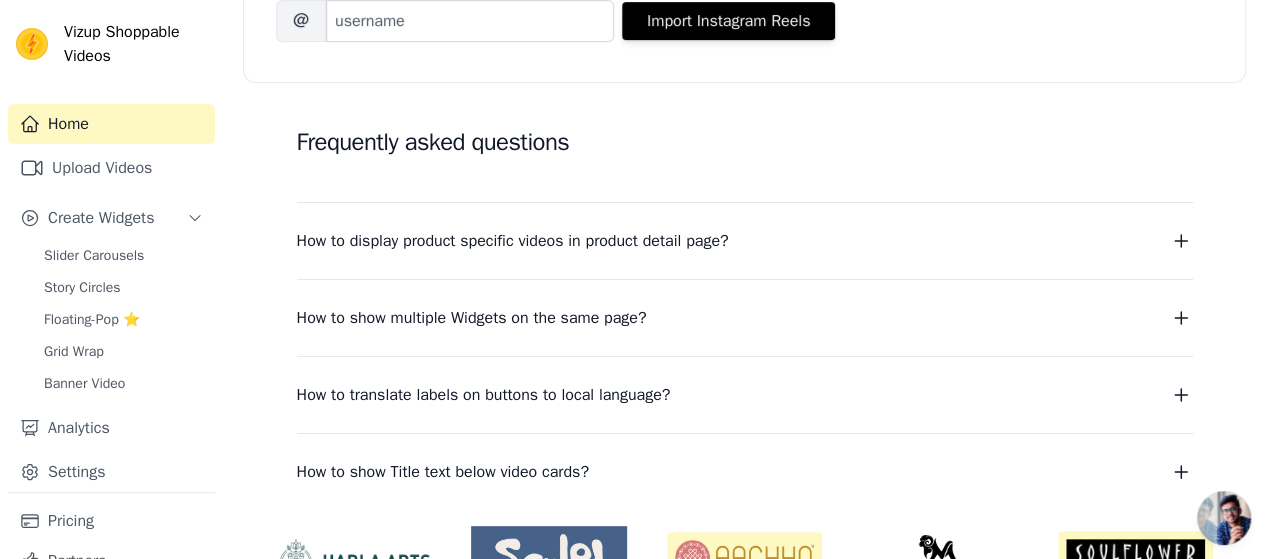 click on "How to display product specific videos in product detail page?" at bounding box center [745, 241] 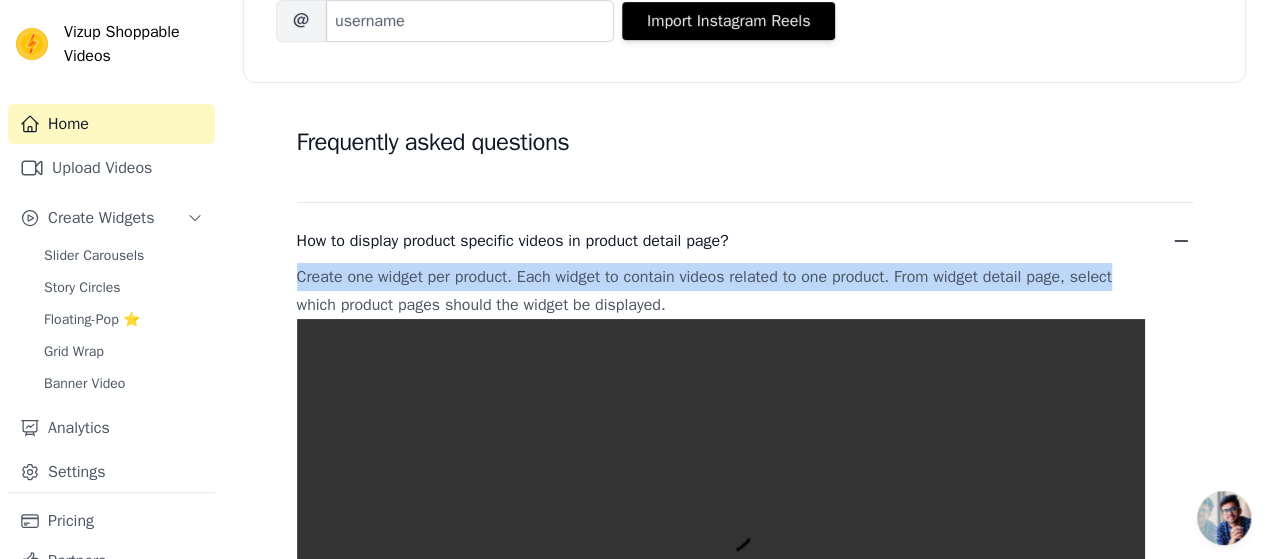 drag, startPoint x: 1255, startPoint y: 220, endPoint x: 1266, endPoint y: 267, distance: 48.270073 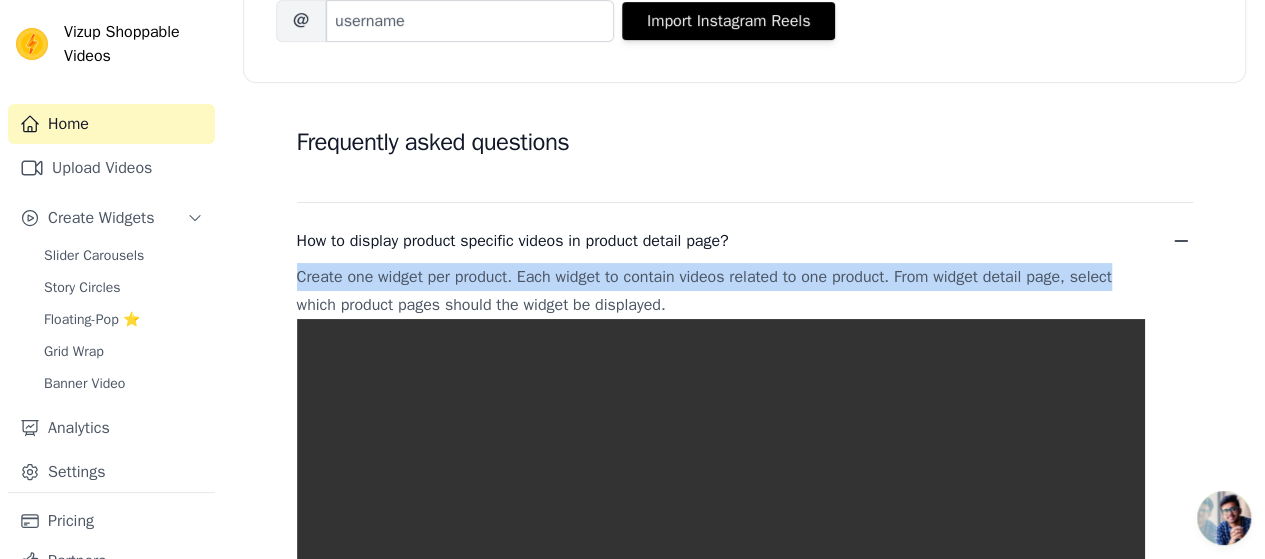 click on "Vizup Shoppable Videos
Home
Upload Videos       Create Widgets     Slider Carousels   Story Circles   Floating-Pop ⭐   Grid Wrap   Banner Video
Analytics
Settings
Pricing
Partners
Setup Docs   Open sidebar       Help Setup     Book Demo   Open user menu" at bounding box center [632, 373] 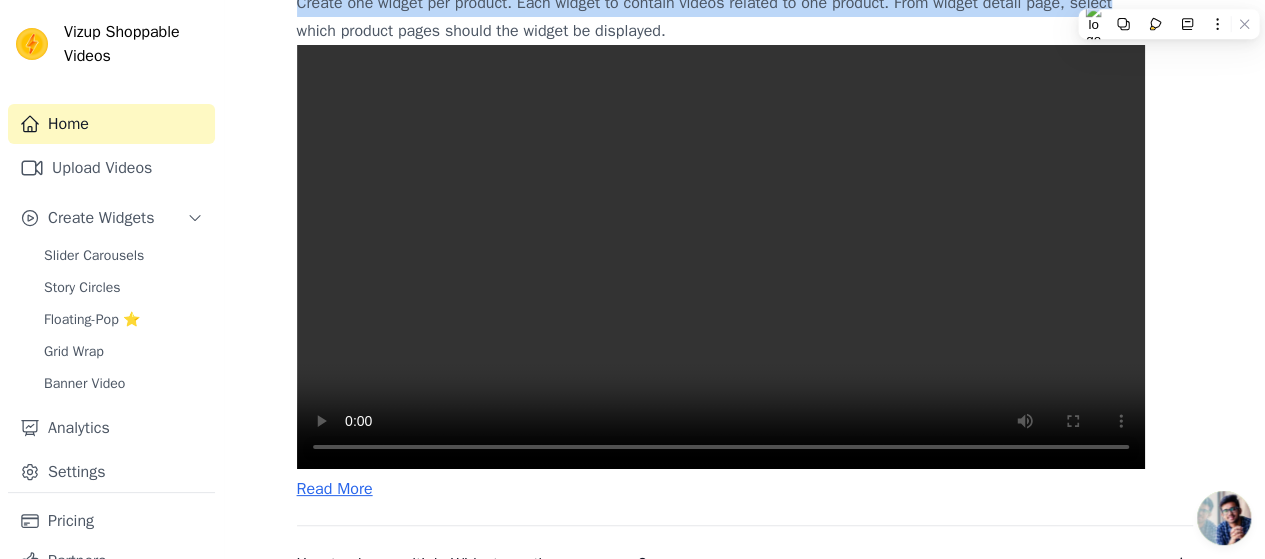 scroll, scrollTop: 752, scrollLeft: 0, axis: vertical 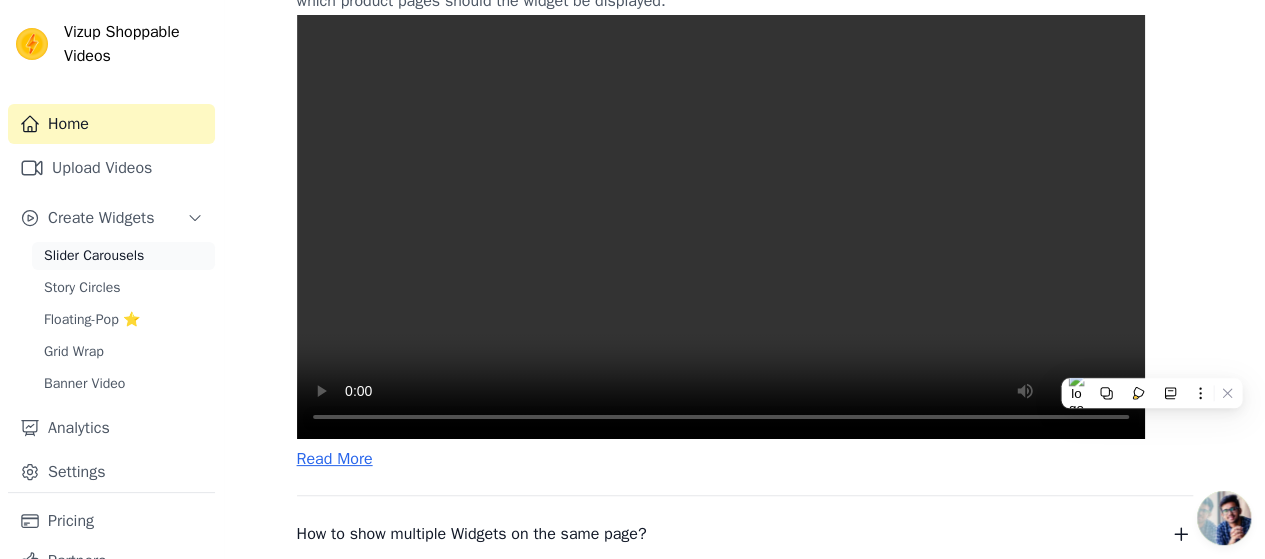 click on "Slider Carousels" at bounding box center [94, 256] 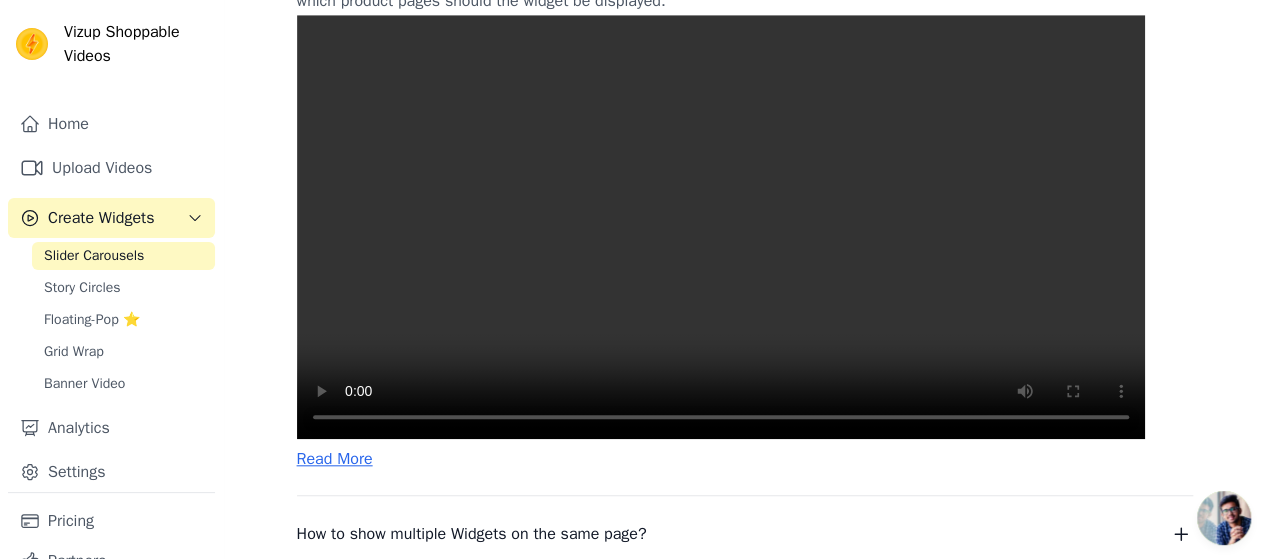 scroll, scrollTop: 0, scrollLeft: 0, axis: both 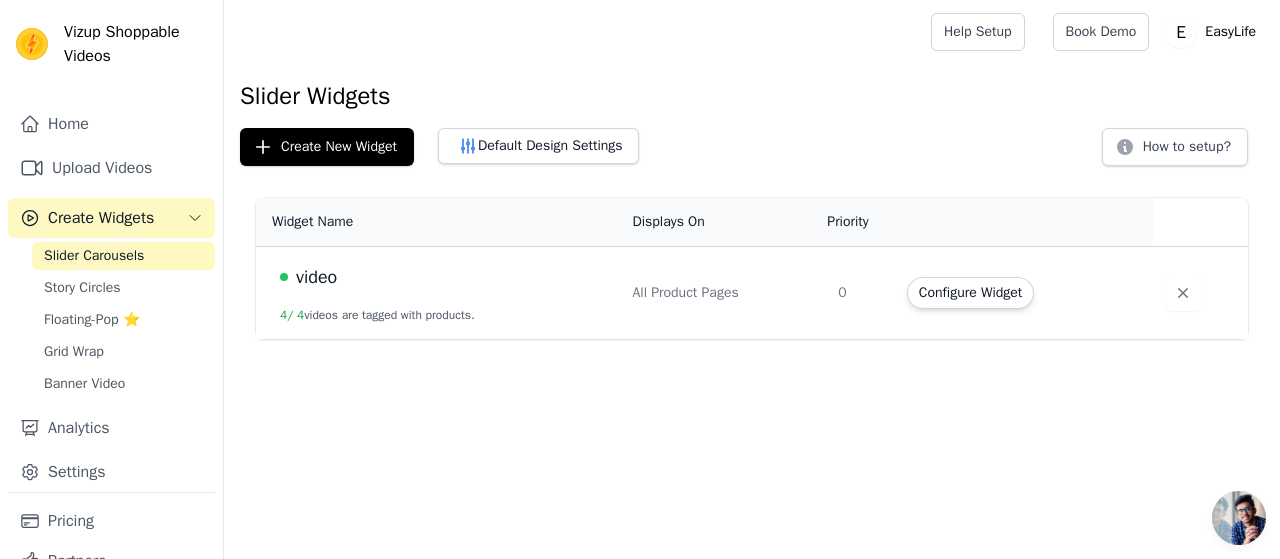 click on "video" at bounding box center (316, 277) 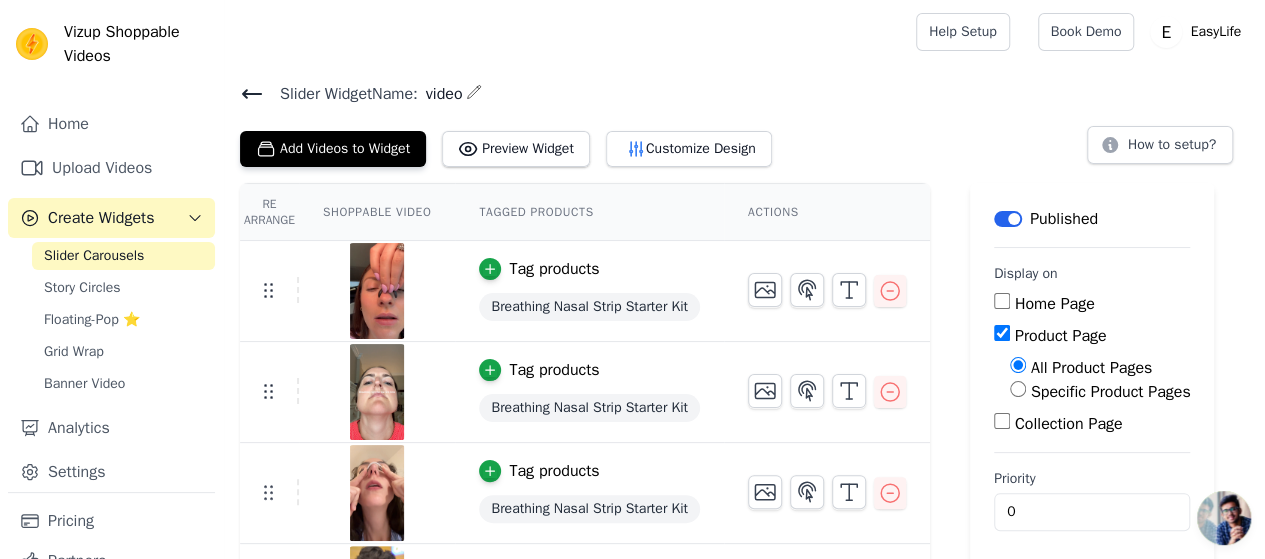 click on "Specific Product Pages" at bounding box center (1018, 389) 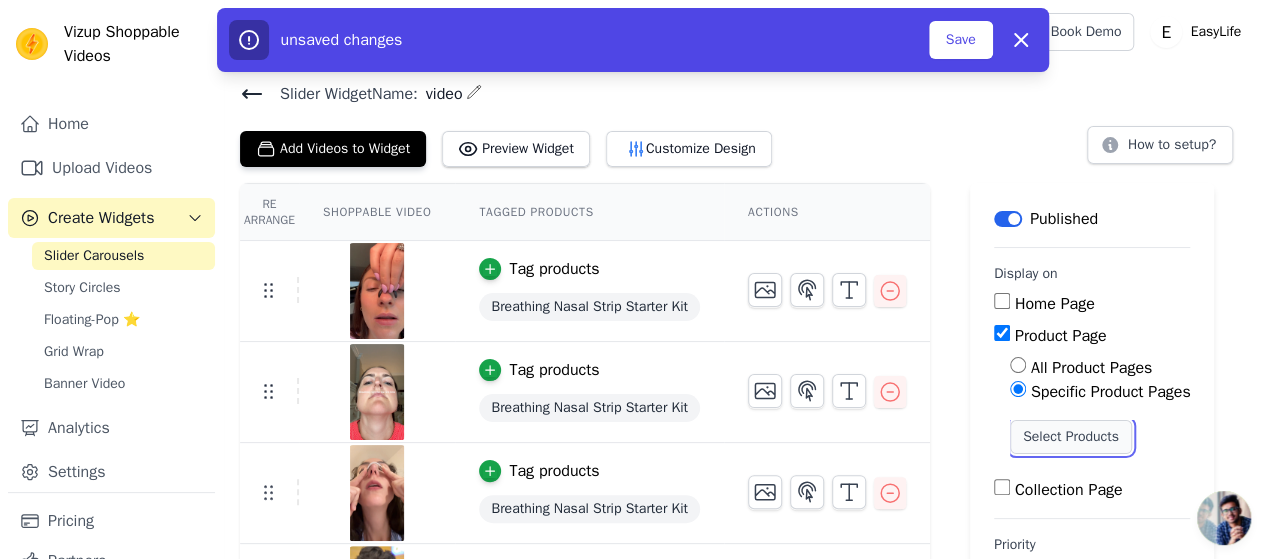 click on "Select Products" at bounding box center [1071, 437] 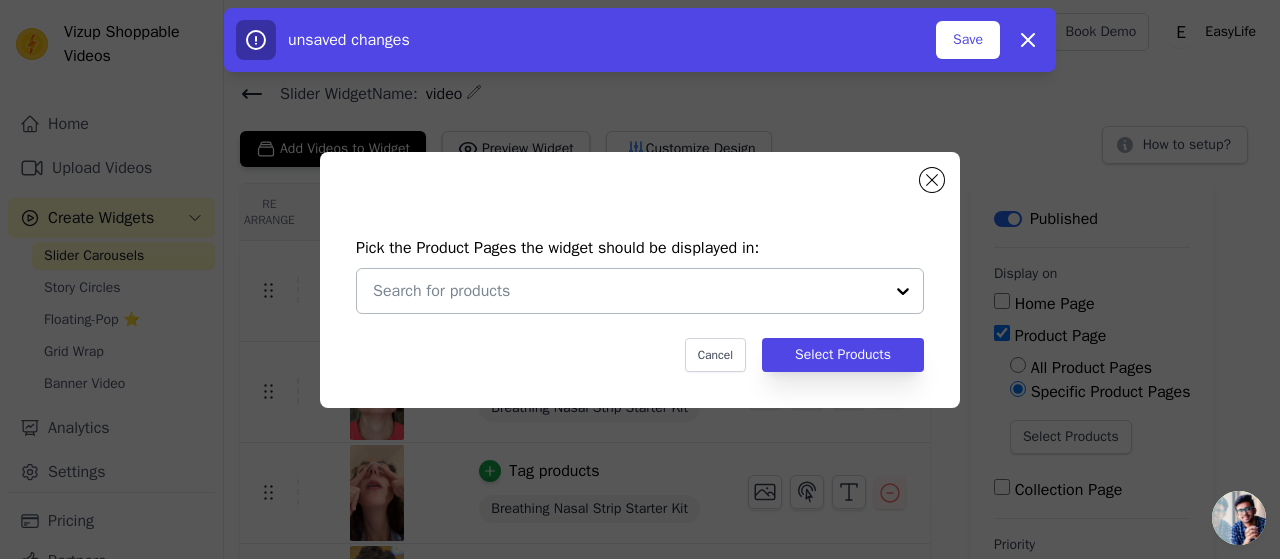click at bounding box center [903, 291] 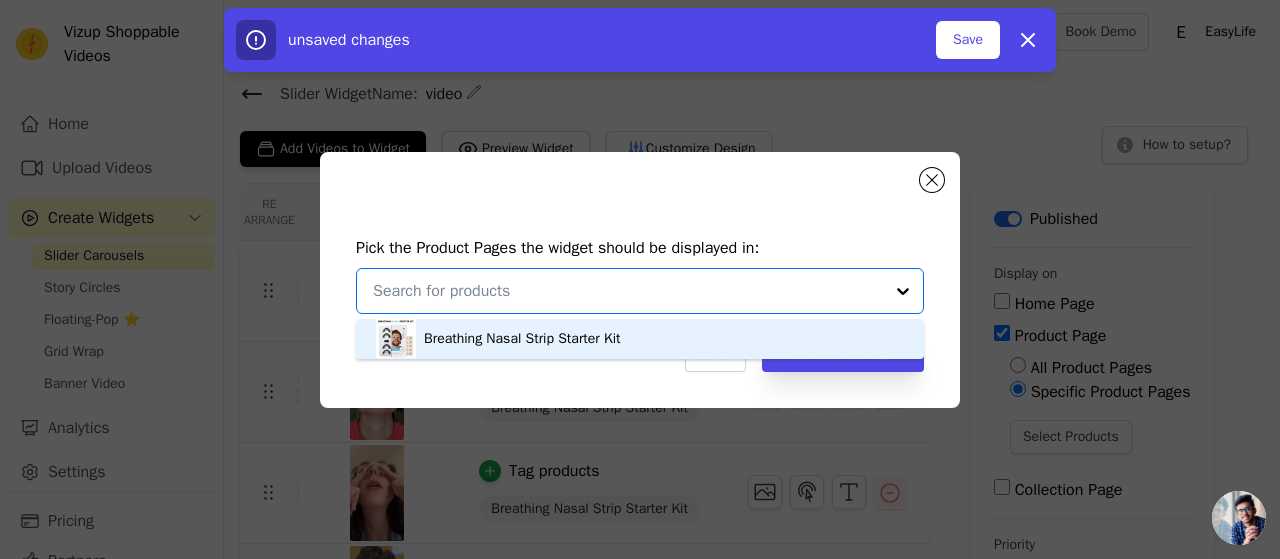 click on "Breathing Nasal Strip Starter Kit" at bounding box center (640, 339) 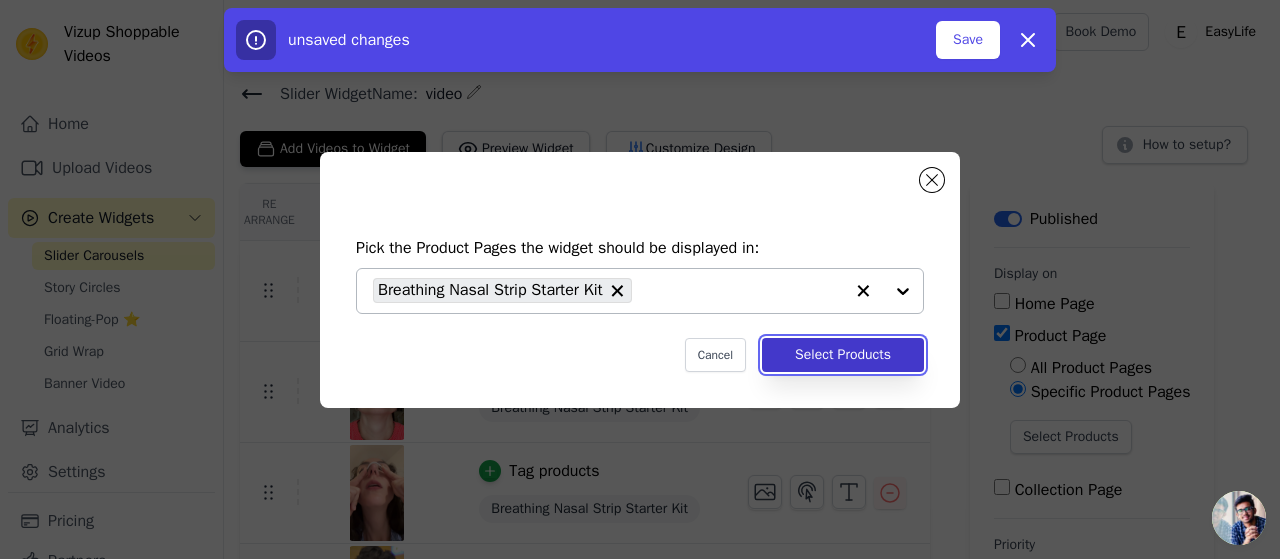 click on "Select Products" at bounding box center [843, 355] 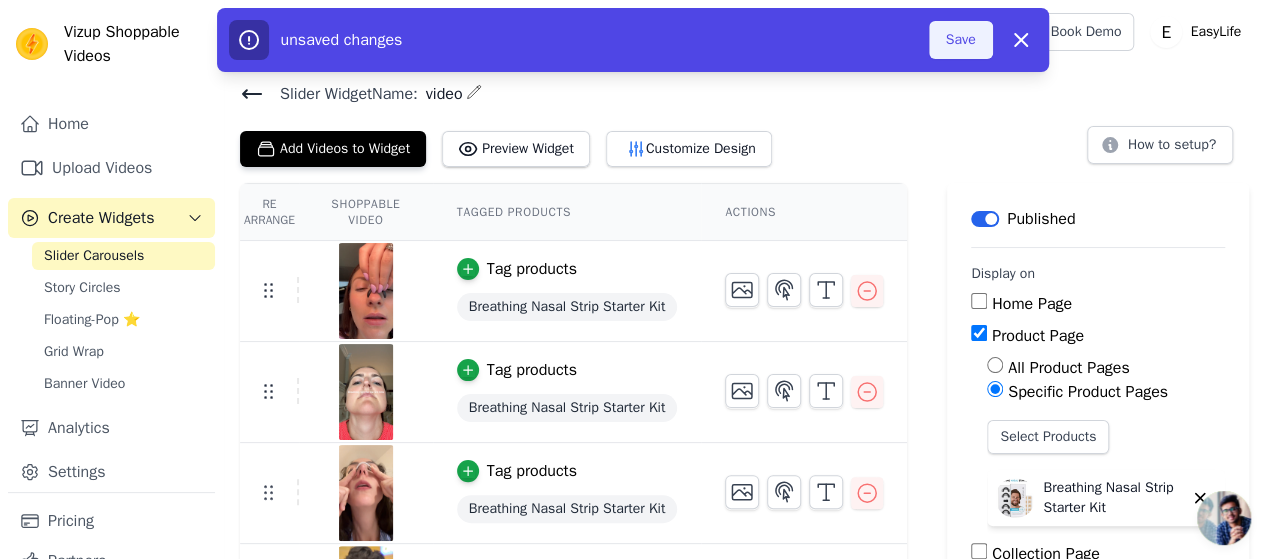 click on "Save" at bounding box center [961, 40] 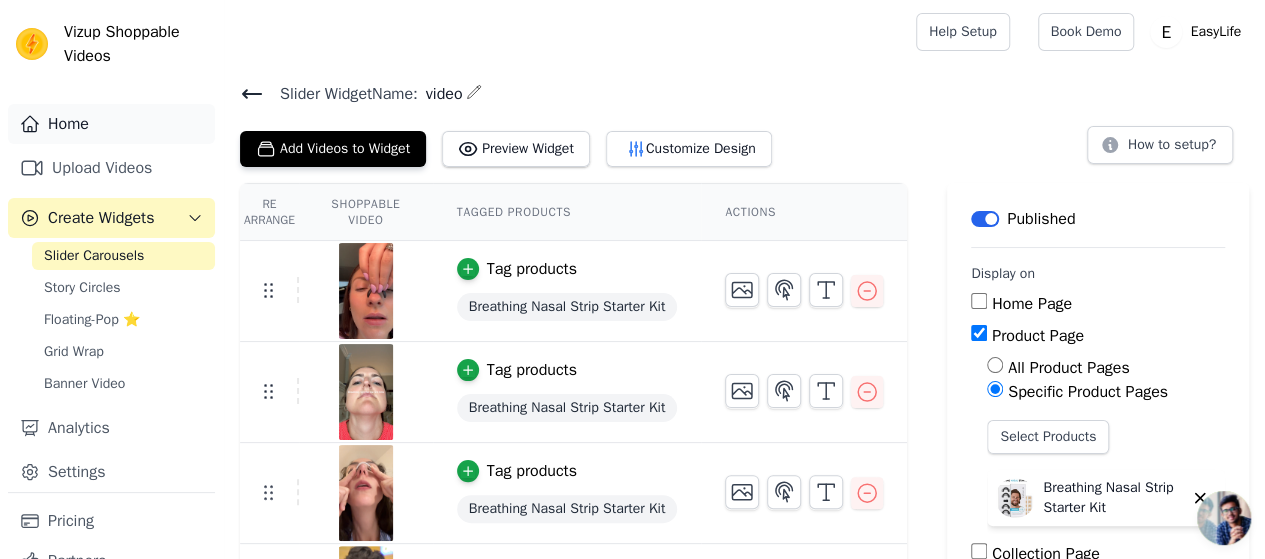 click on "Home" at bounding box center [111, 124] 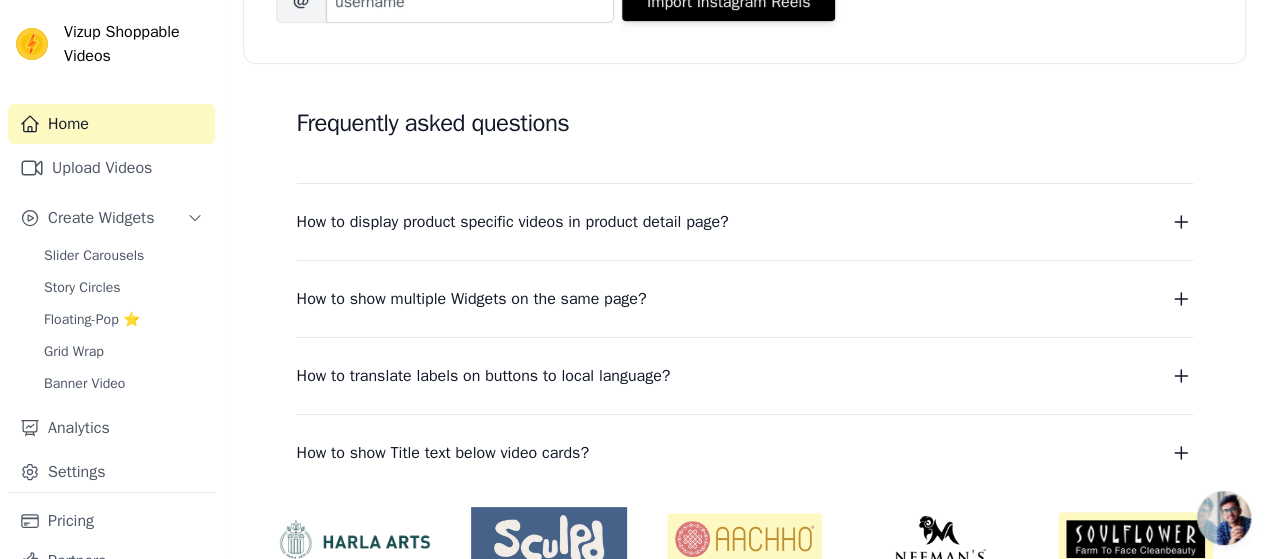 scroll, scrollTop: 496, scrollLeft: 0, axis: vertical 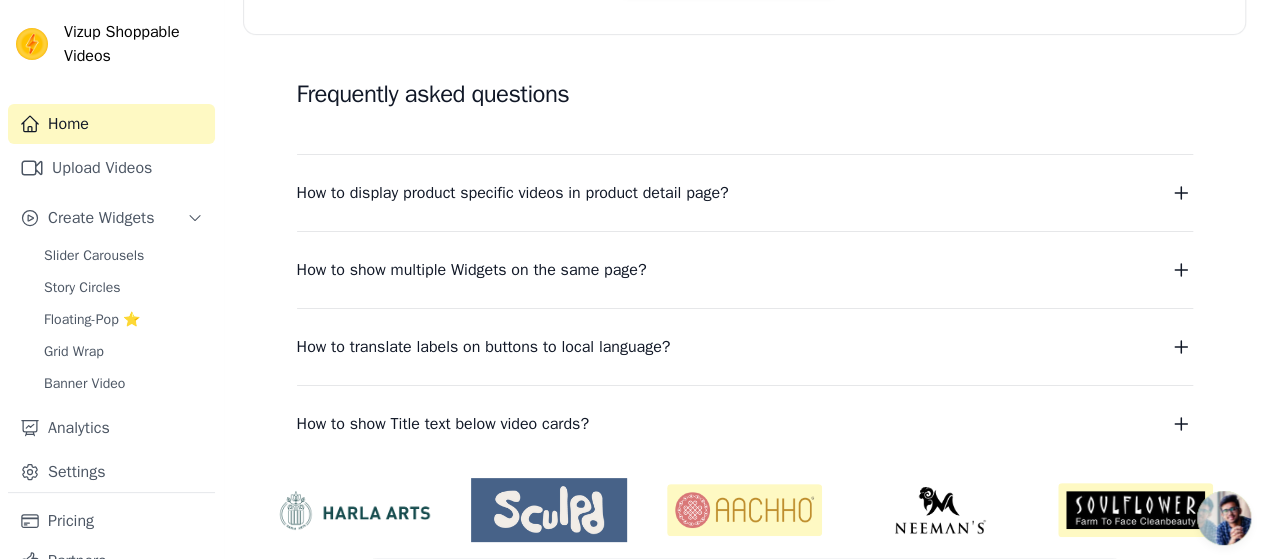 click on "How to display product specific videos in product detail page?       Create one widget per product. Each widget to contain videos related to one product. From widget detail page, select which product pages should the widget be displayed.
Read More   How to show multiple Widgets on the same page?       In the input text box,  Widget Name (optional)  enter the name of the widget you want to show.   Read More   How to translate labels on buttons to local language?       To translate labels on button, visit Settings page   Read More   How to show Title text below video cards?       To tag your videos with a title and caption, Click on the link provided below.
Read More" at bounding box center [745, 296] 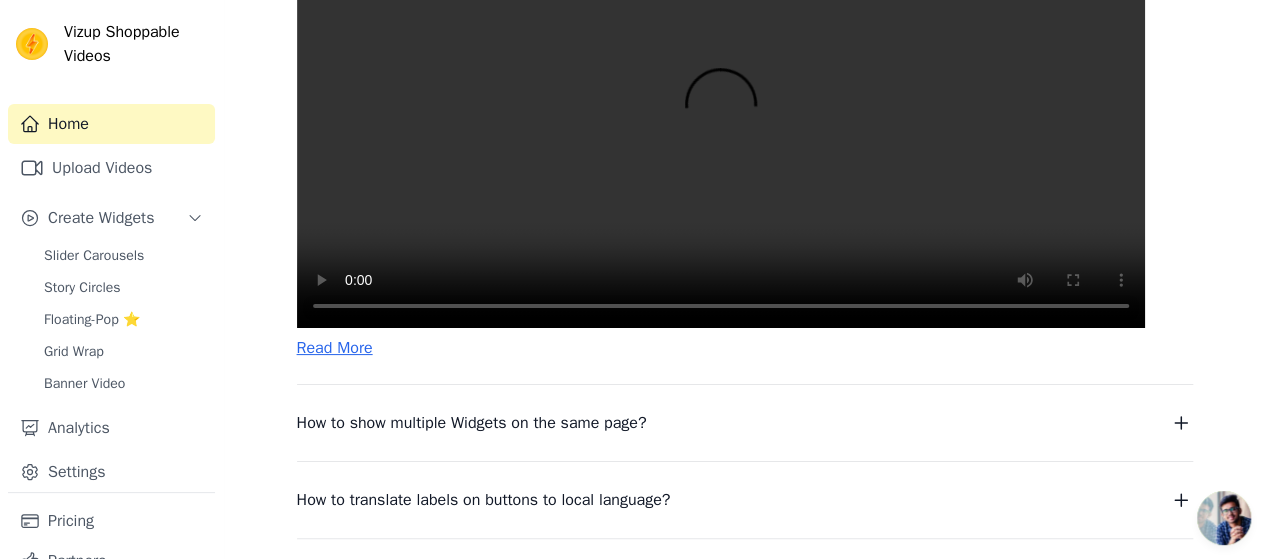scroll, scrollTop: 870, scrollLeft: 0, axis: vertical 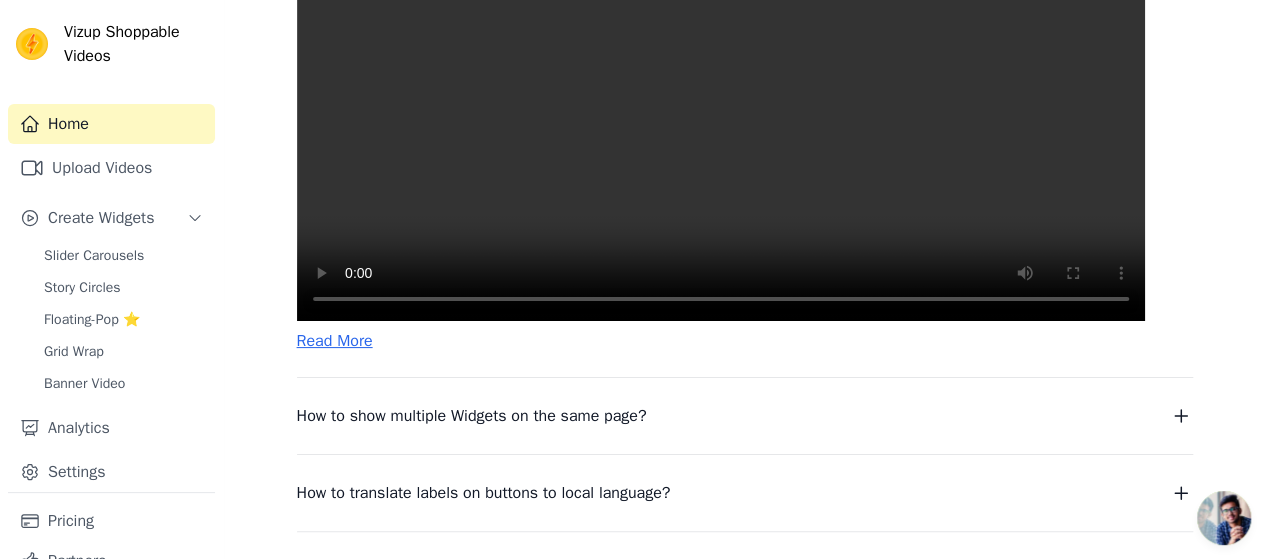 type 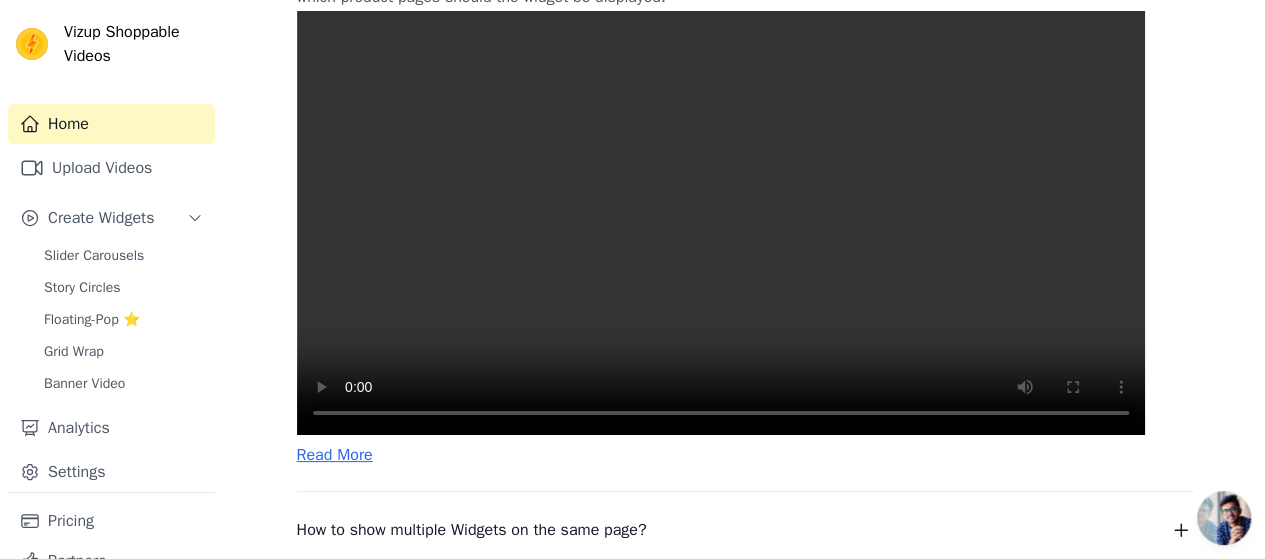 scroll, scrollTop: 763, scrollLeft: 0, axis: vertical 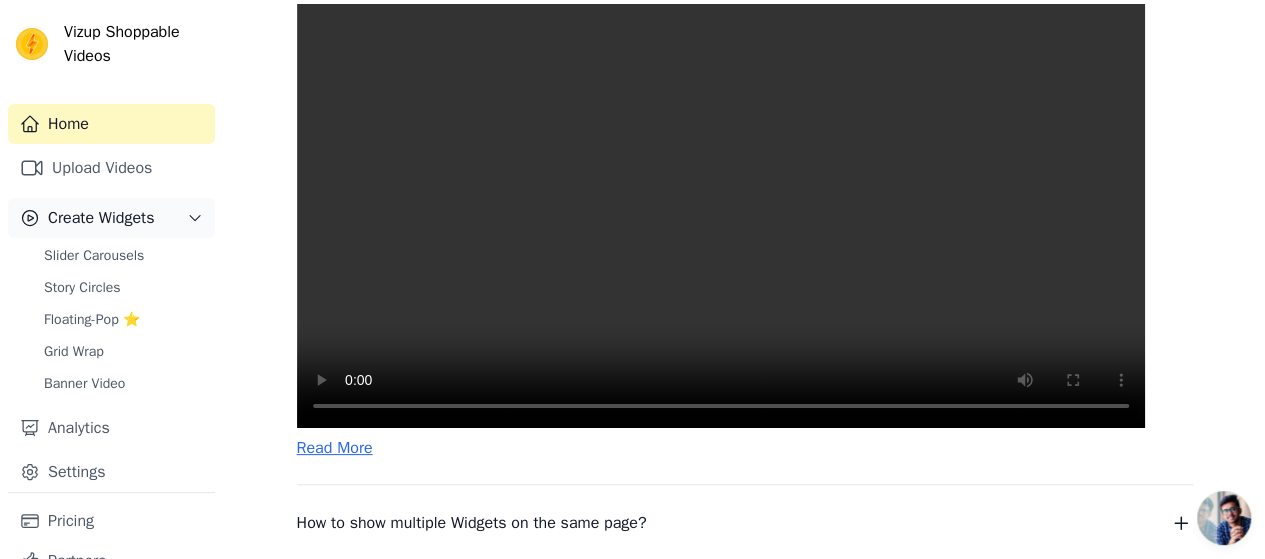 click on "Create Widgets" at bounding box center (101, 218) 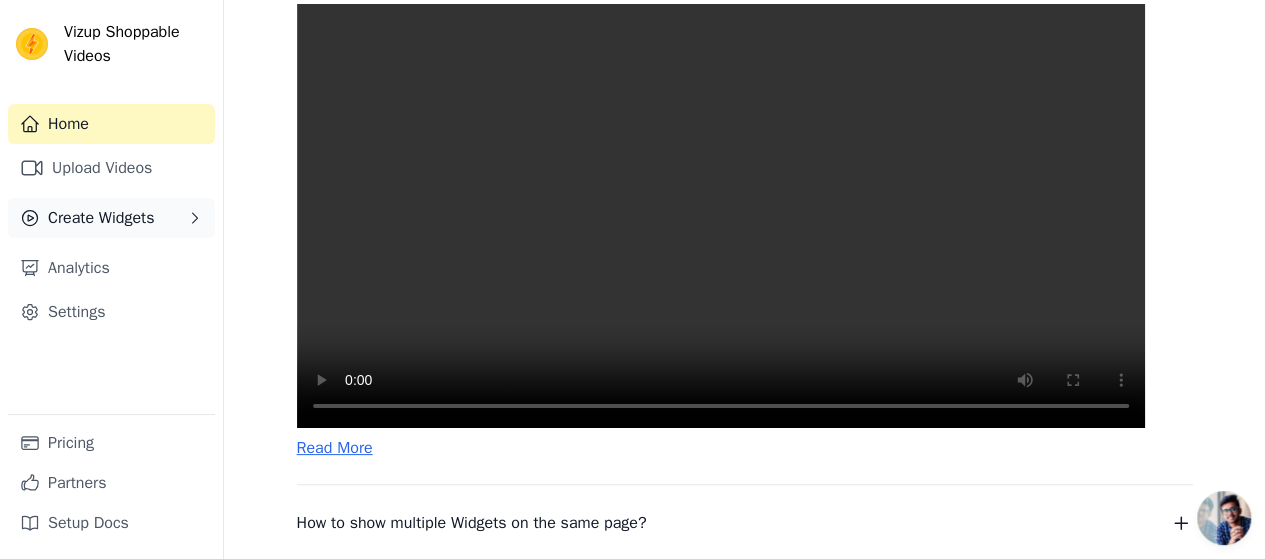 click on "Create Widgets" at bounding box center (111, 218) 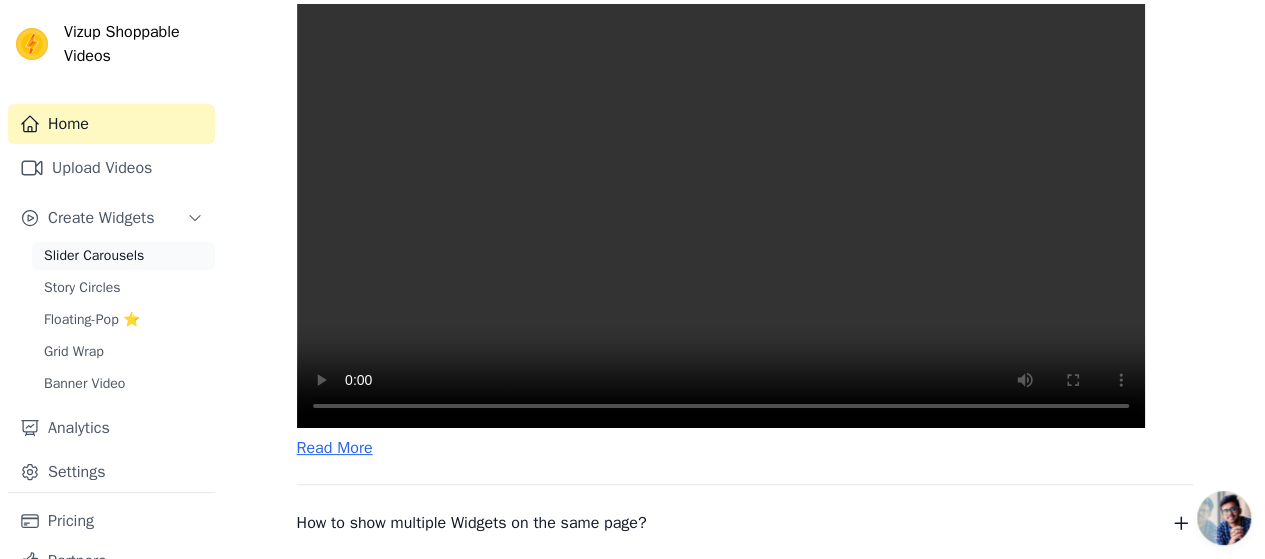 click on "Slider Carousels" at bounding box center [94, 256] 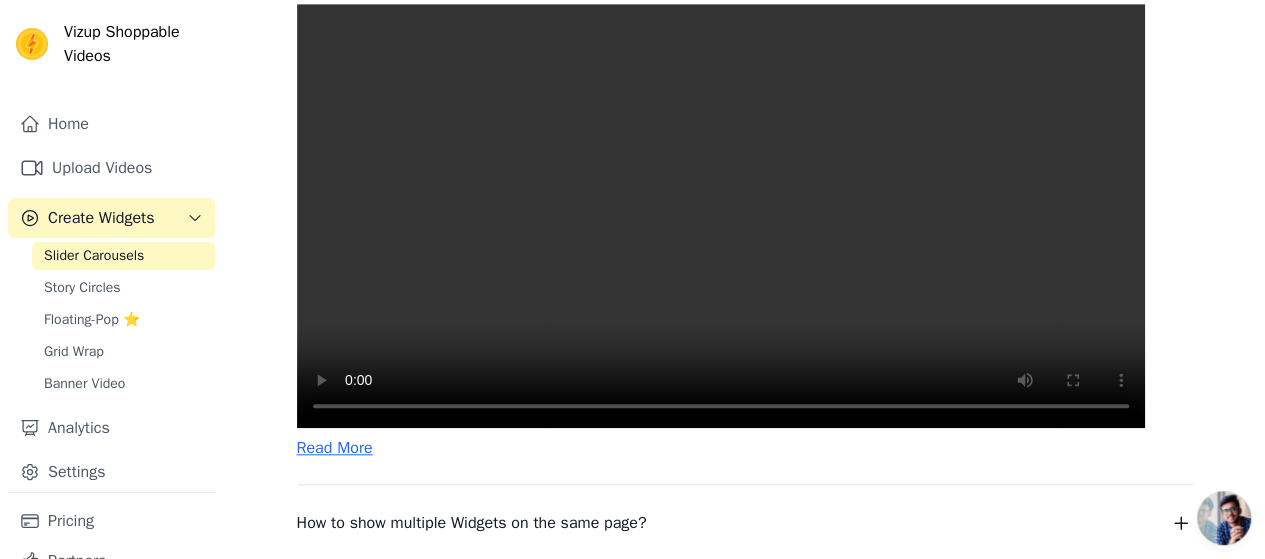 scroll, scrollTop: 0, scrollLeft: 0, axis: both 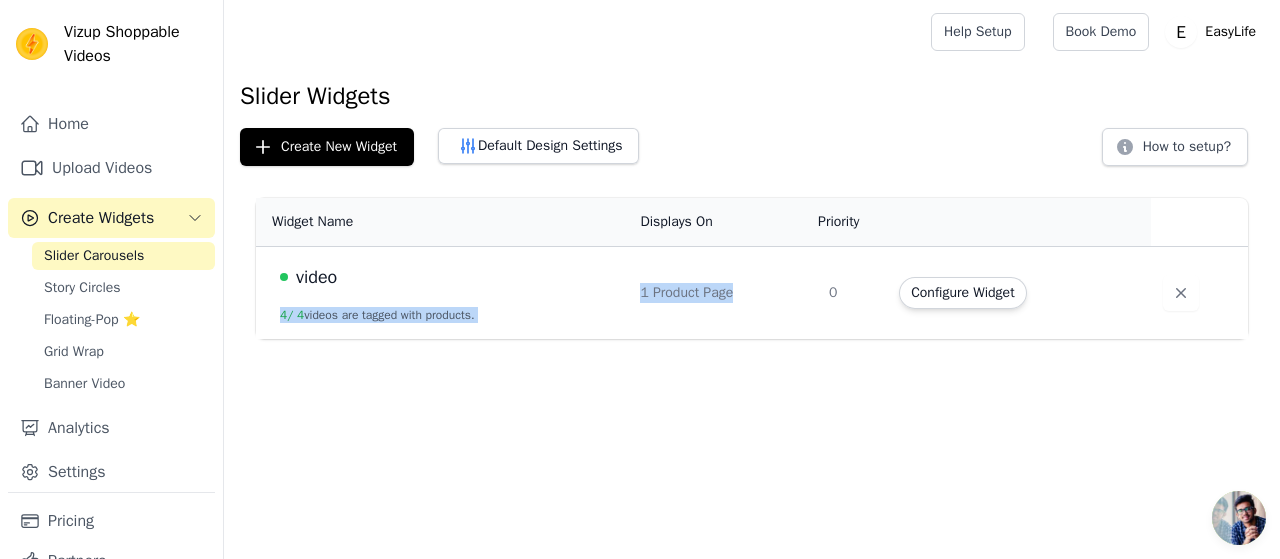 drag, startPoint x: 792, startPoint y: 288, endPoint x: 508, endPoint y: 272, distance: 284.45035 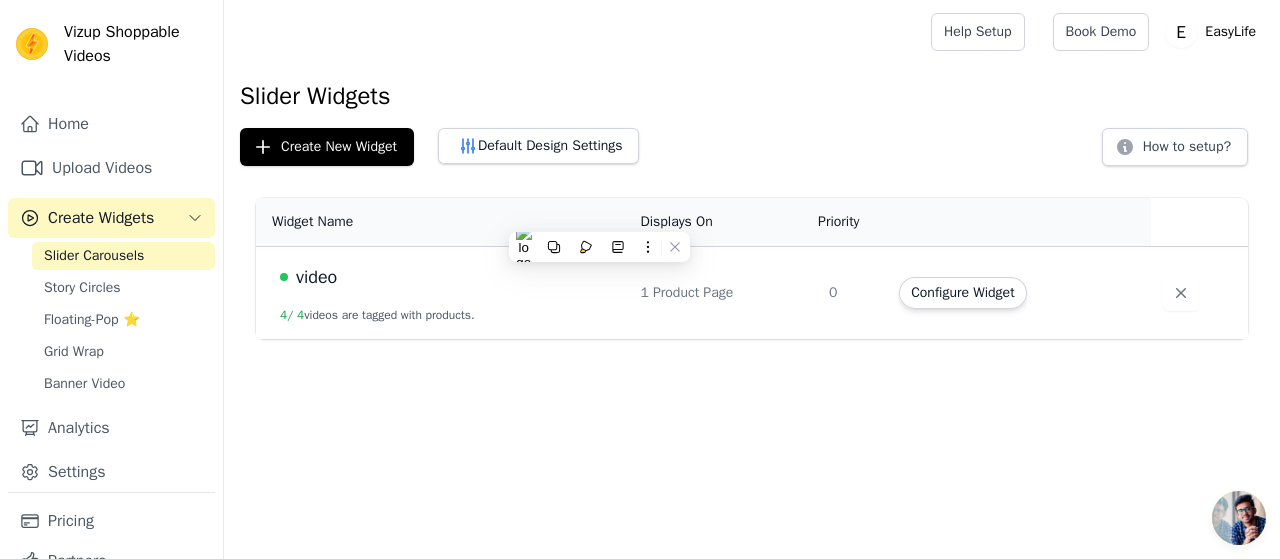 click on "video" at bounding box center [316, 277] 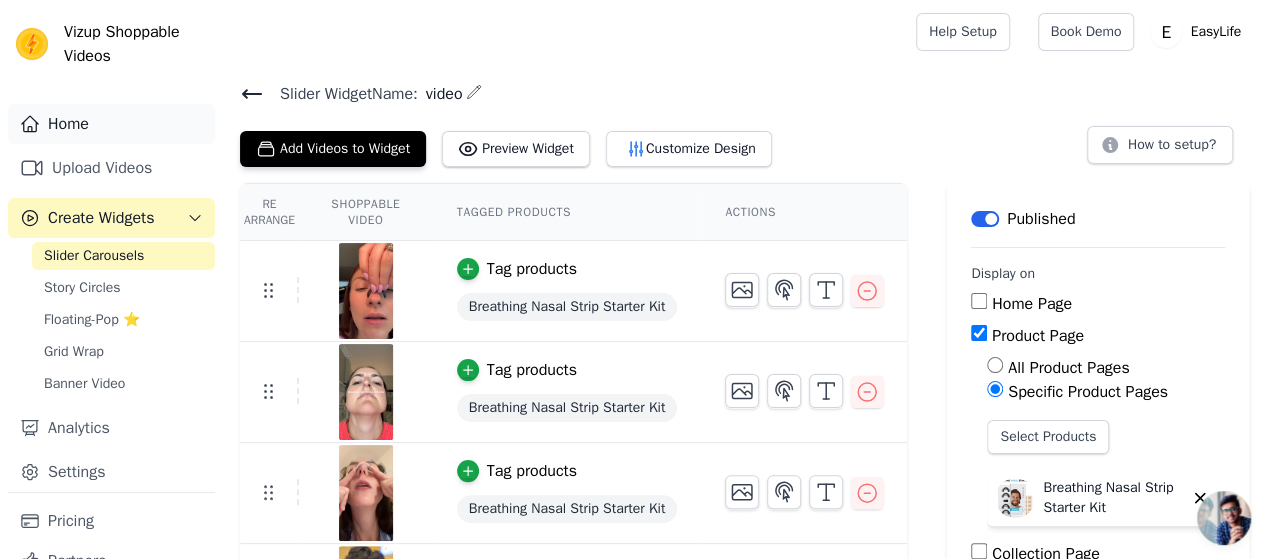 click on "Home" at bounding box center [111, 124] 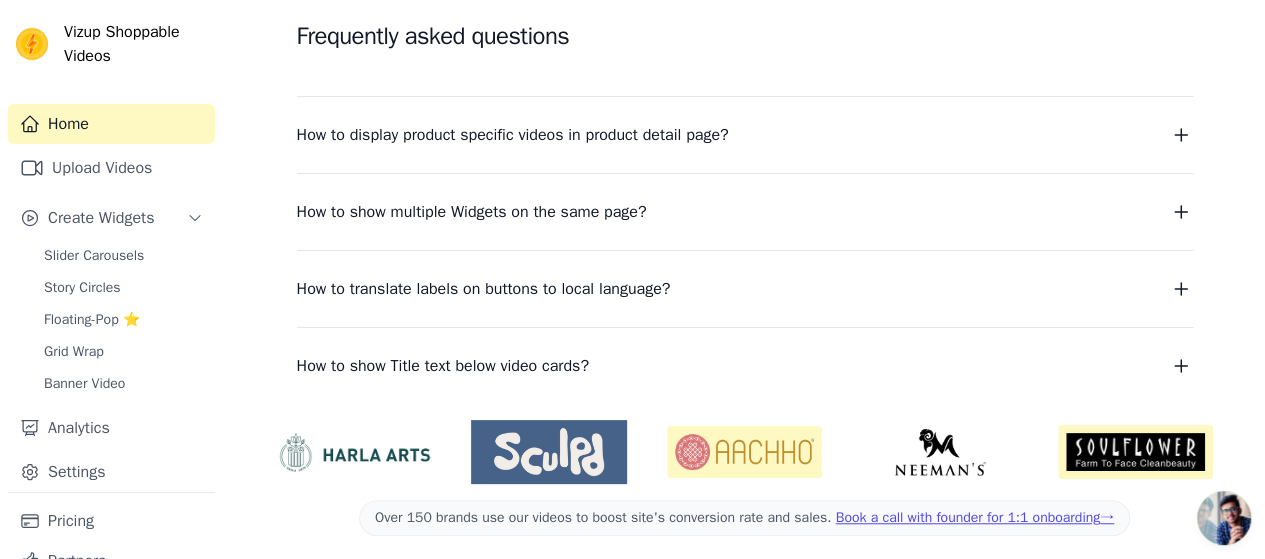scroll, scrollTop: 560, scrollLeft: 0, axis: vertical 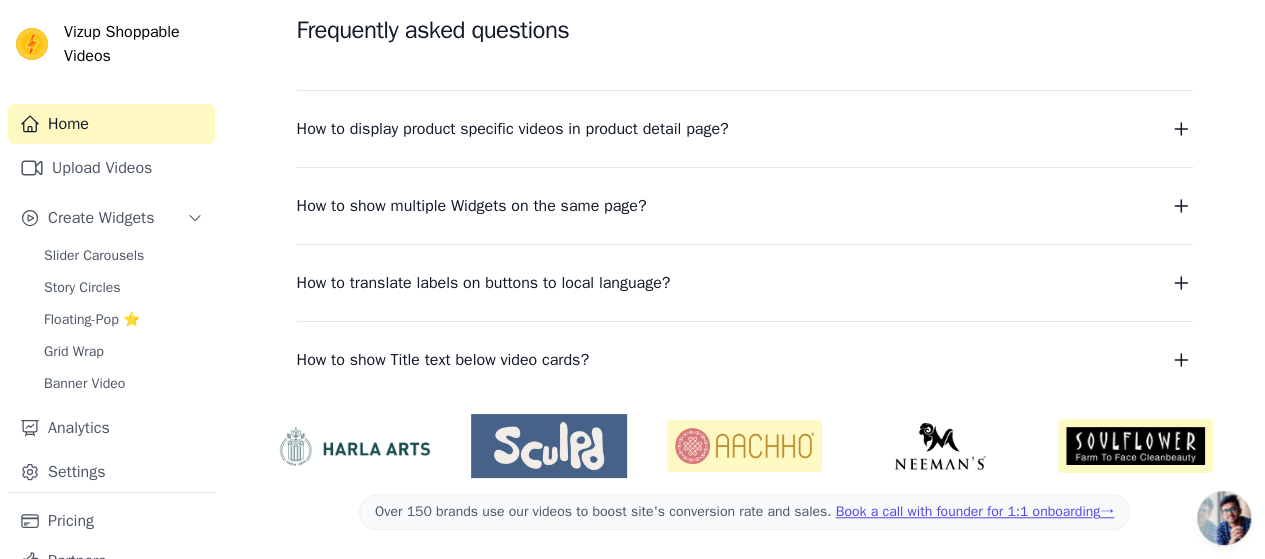 click on "How to display product specific videos in product detail page?" at bounding box center (745, 129) 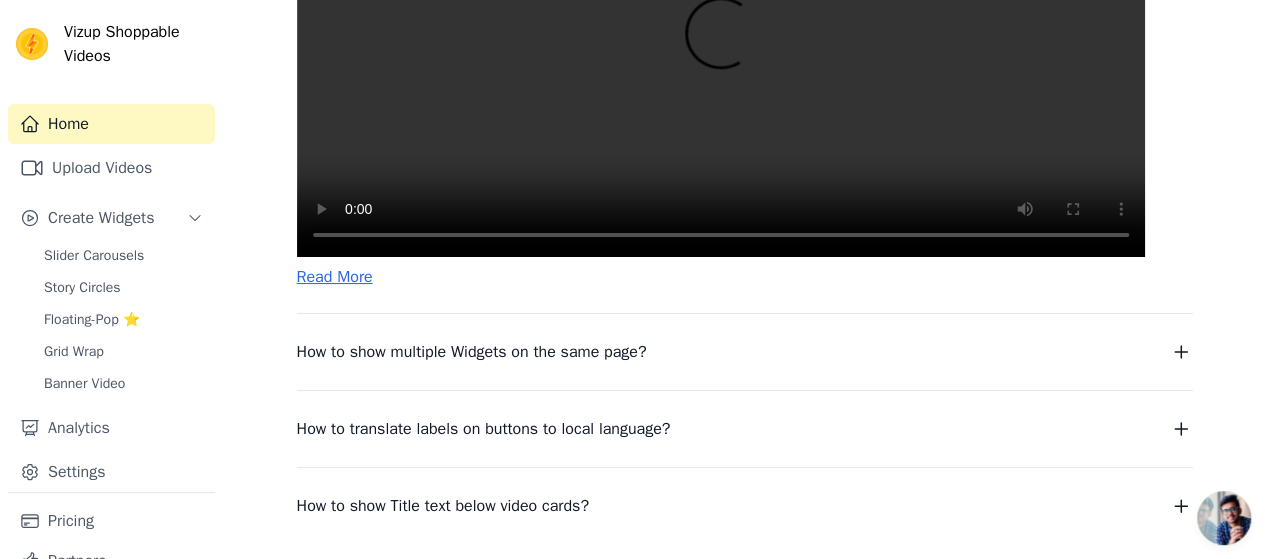 scroll, scrollTop: 939, scrollLeft: 0, axis: vertical 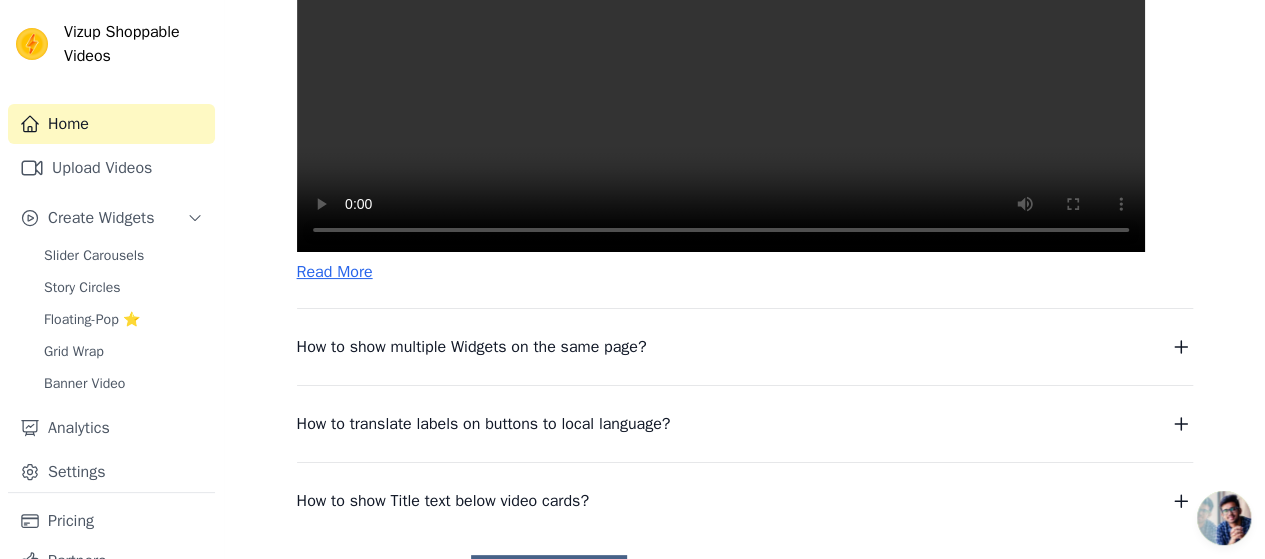 click at bounding box center (721, 40) 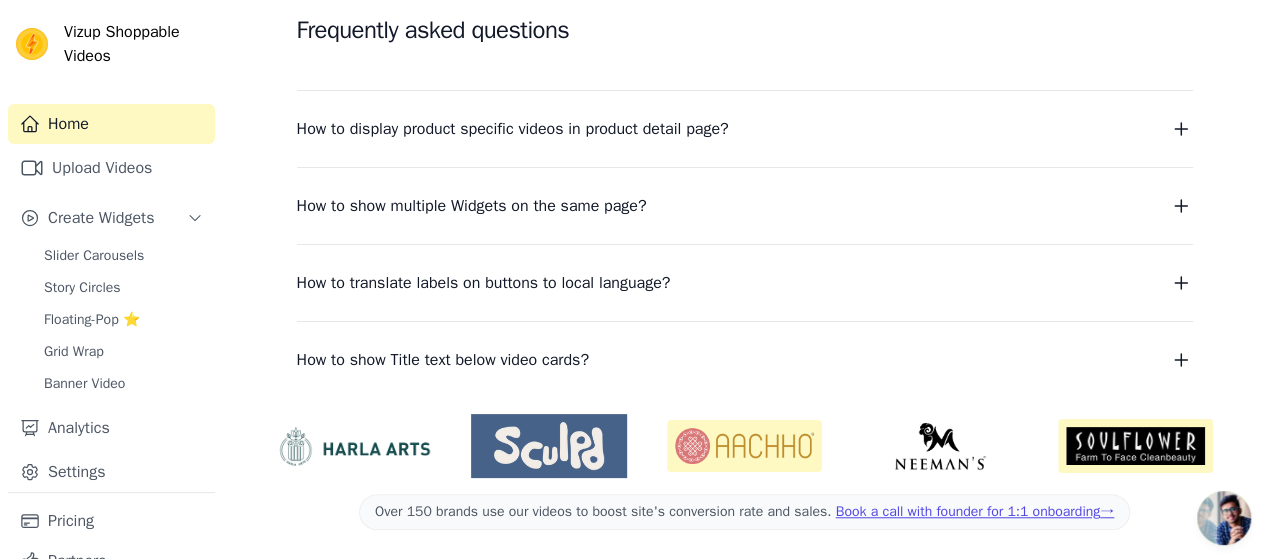click on "How to translate labels on buttons to local language?" at bounding box center [484, 283] 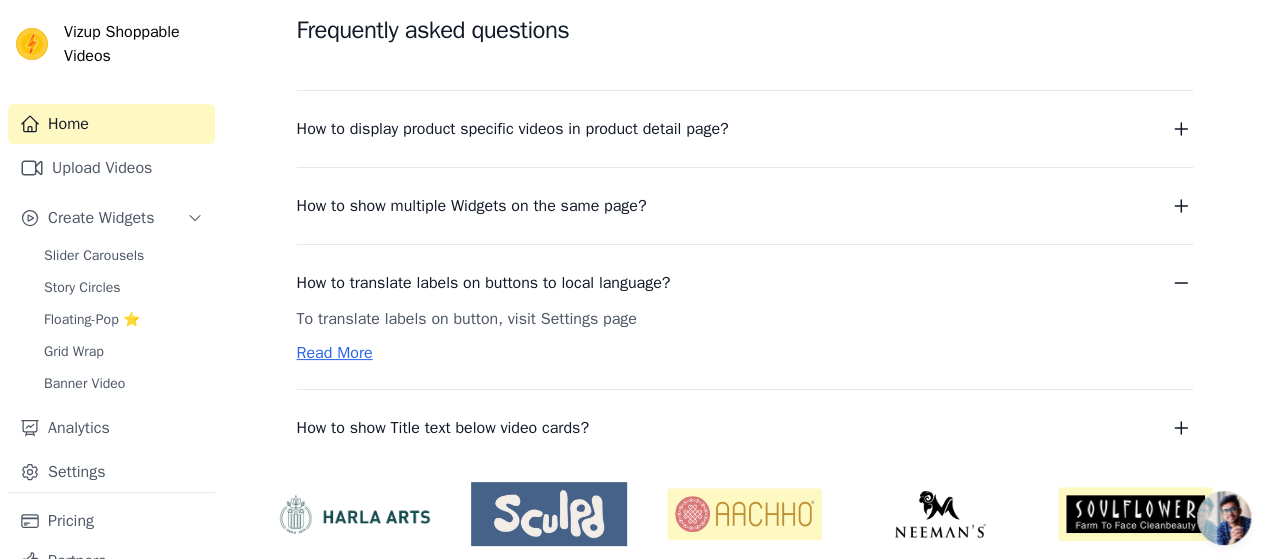 click on "How to display product specific videos in product detail page?       Create one widget per product. Each widget to contain videos related to one product. From widget detail page, select which product pages should the widget be displayed.
Read More" at bounding box center [745, 117] 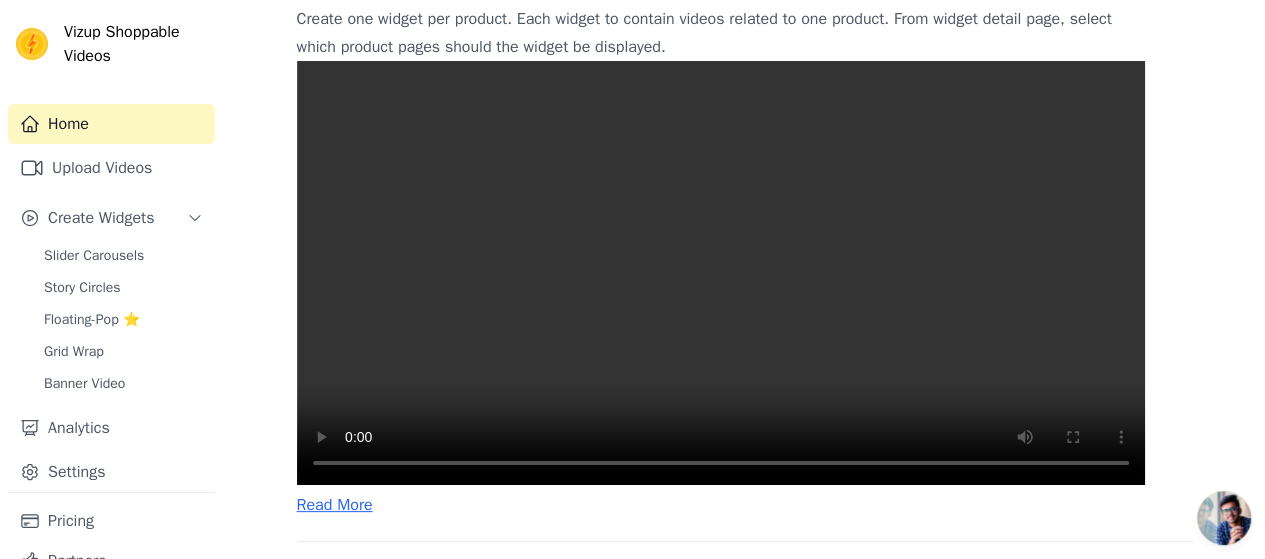 scroll, scrollTop: 760, scrollLeft: 0, axis: vertical 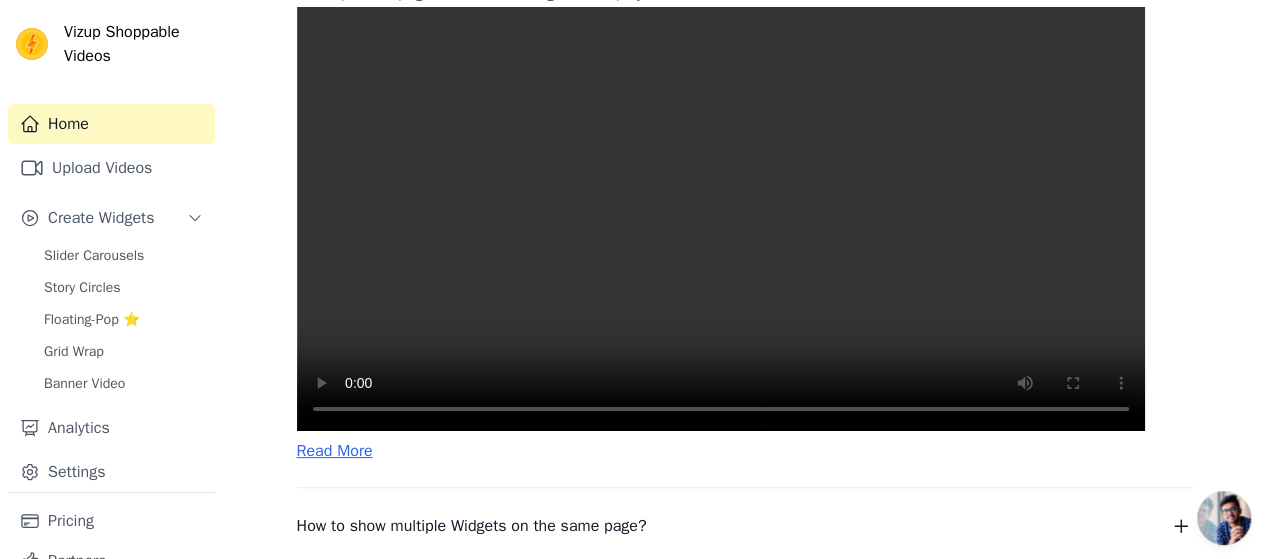type 